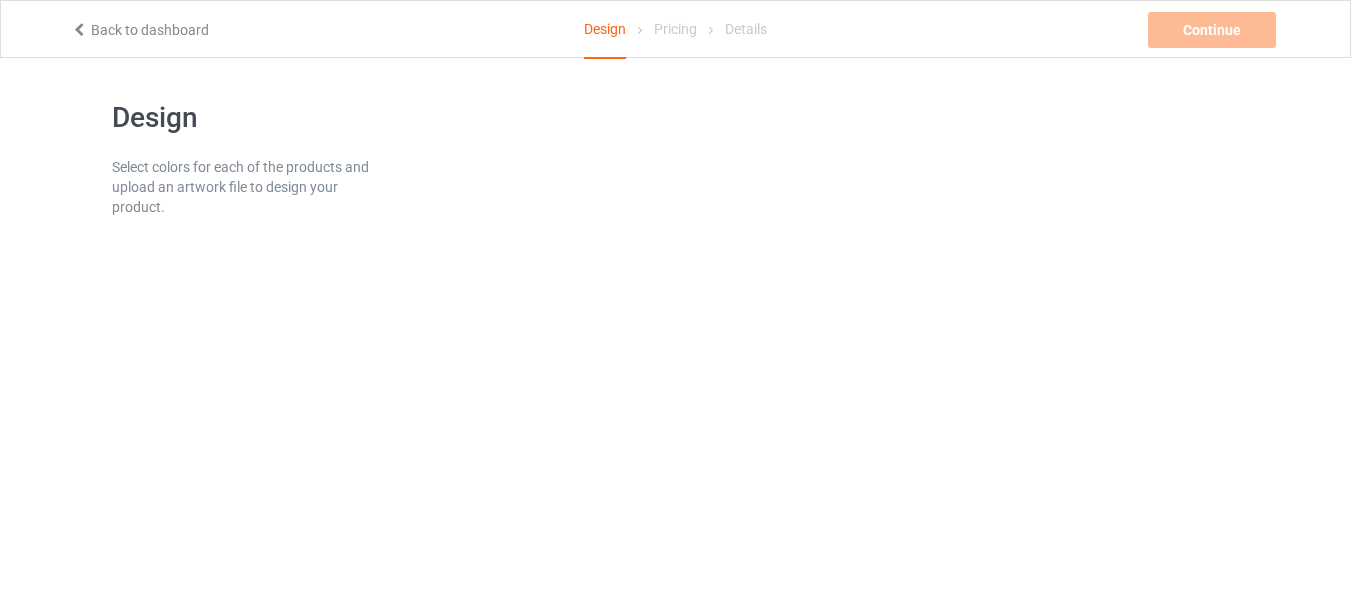 scroll, scrollTop: 0, scrollLeft: 0, axis: both 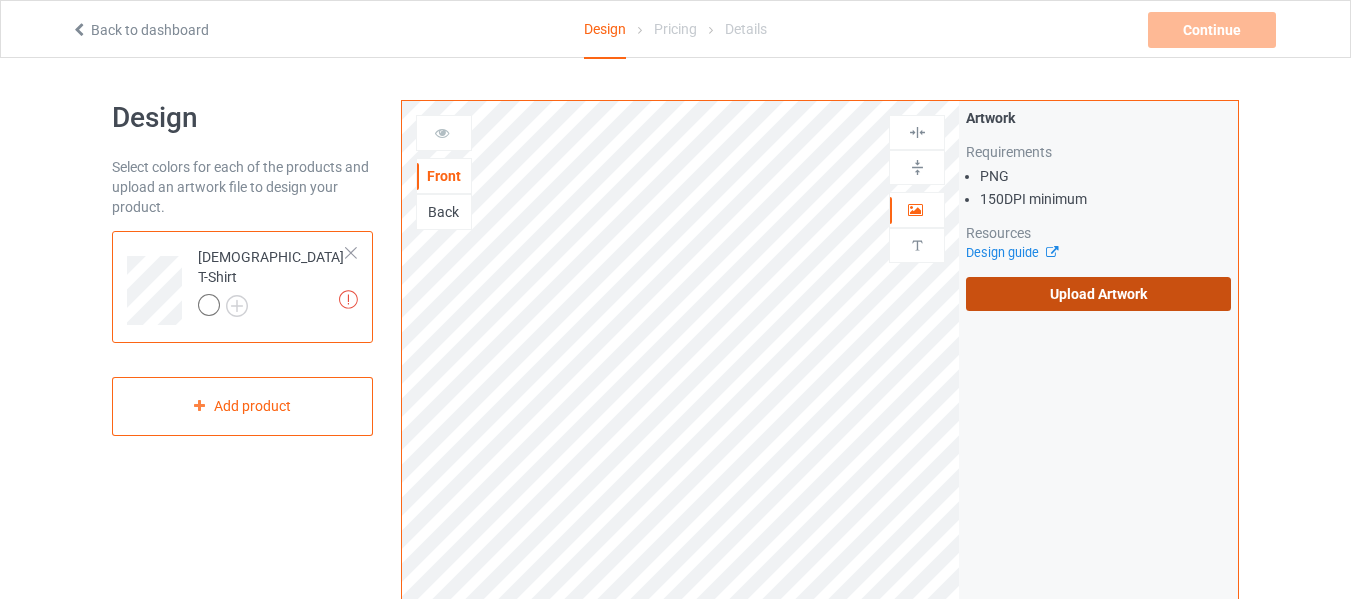 click on "Upload Artwork" at bounding box center (1098, 294) 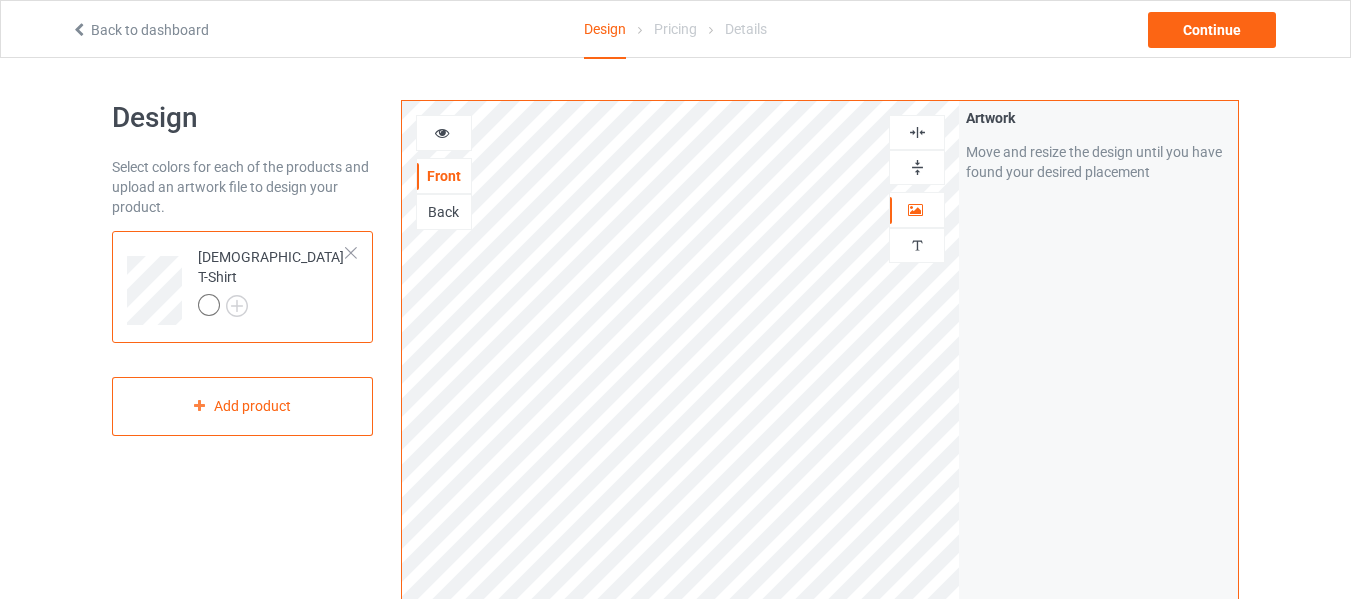 click at bounding box center [272, 308] 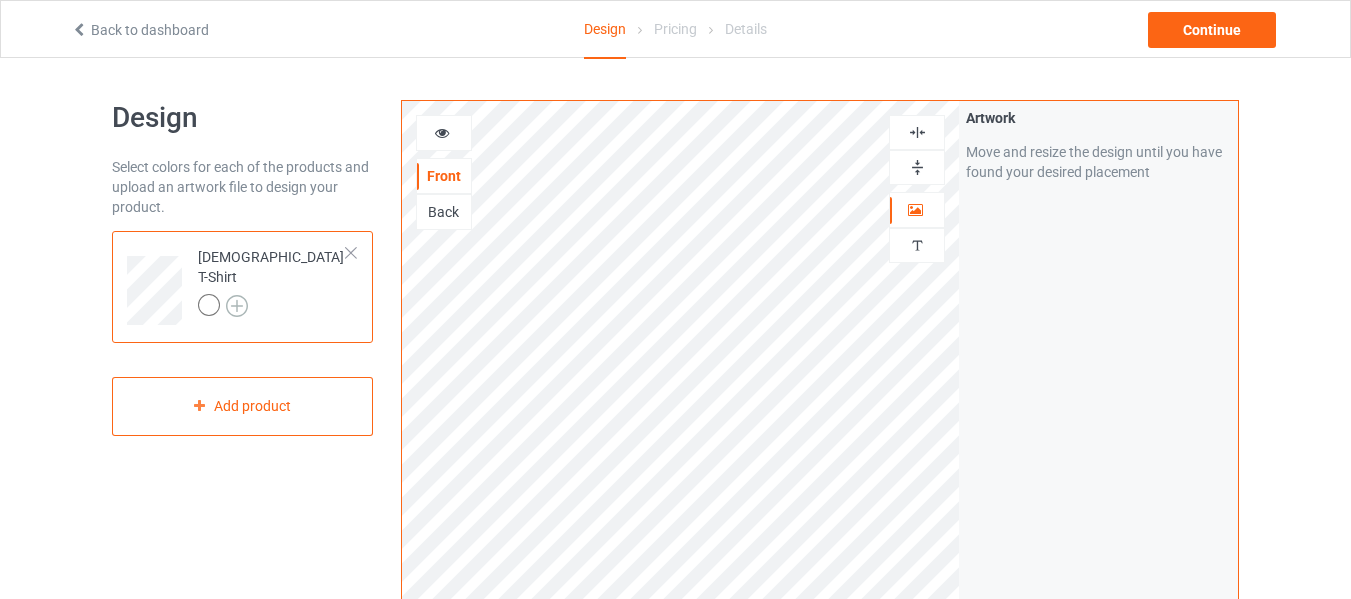 click at bounding box center (237, 306) 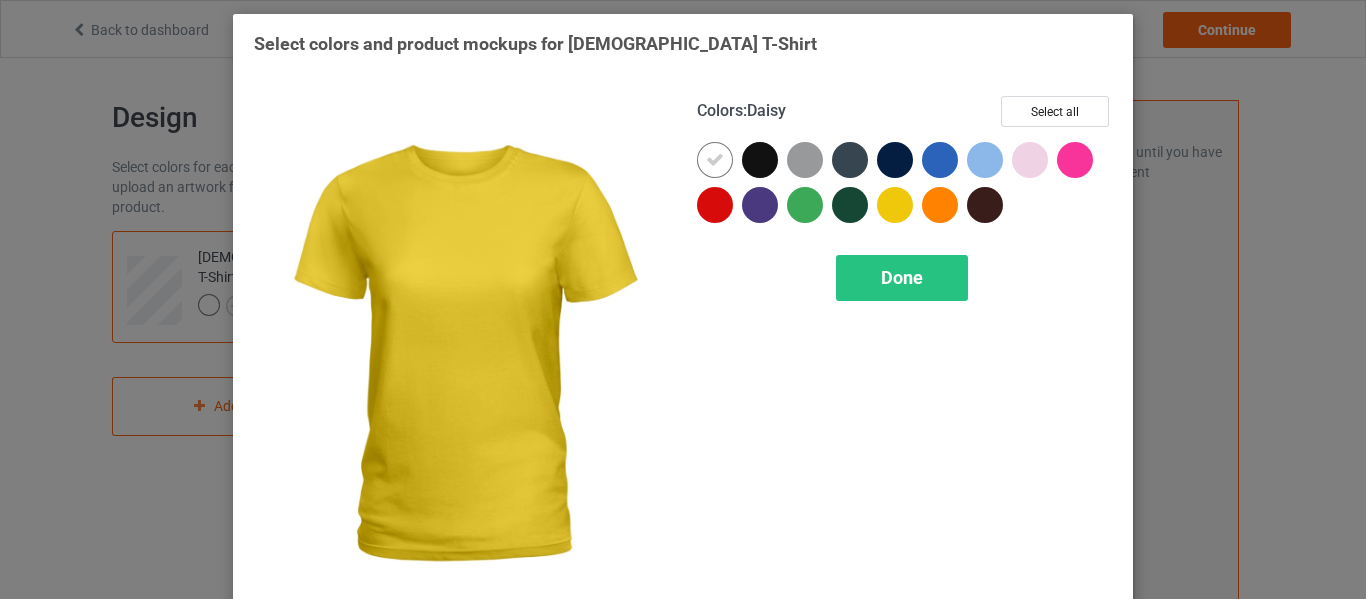 click at bounding box center (895, 205) 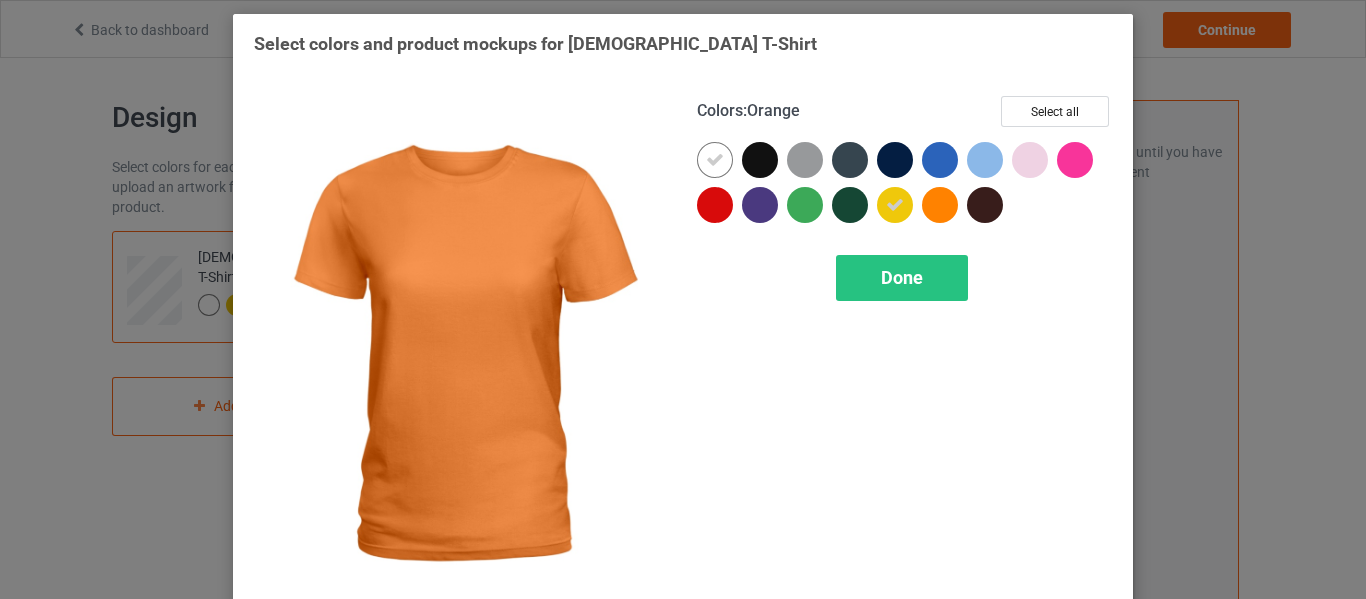 click at bounding box center [940, 205] 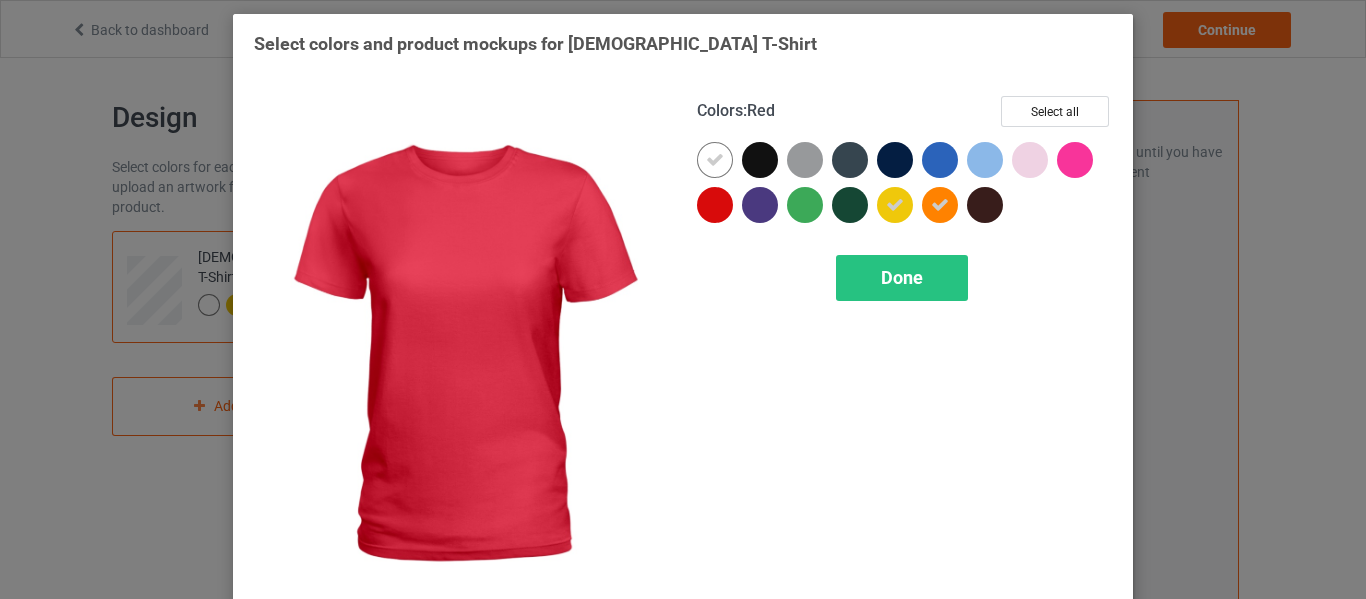 click at bounding box center [715, 205] 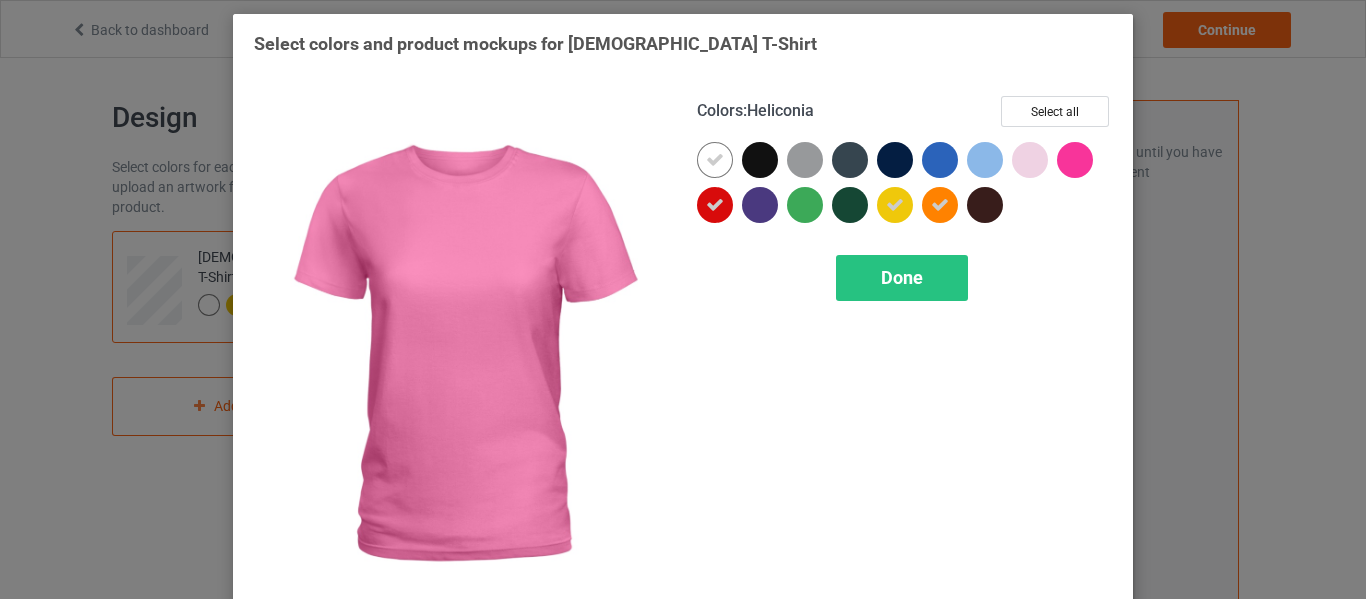click at bounding box center (1075, 160) 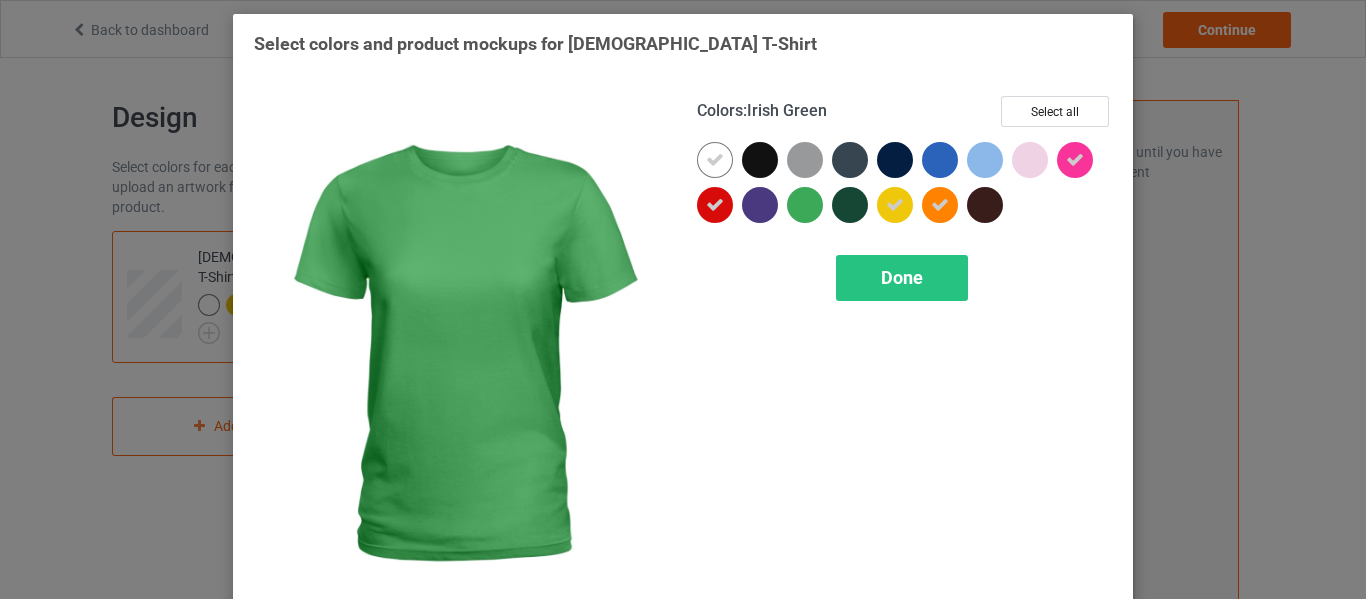 click at bounding box center [805, 205] 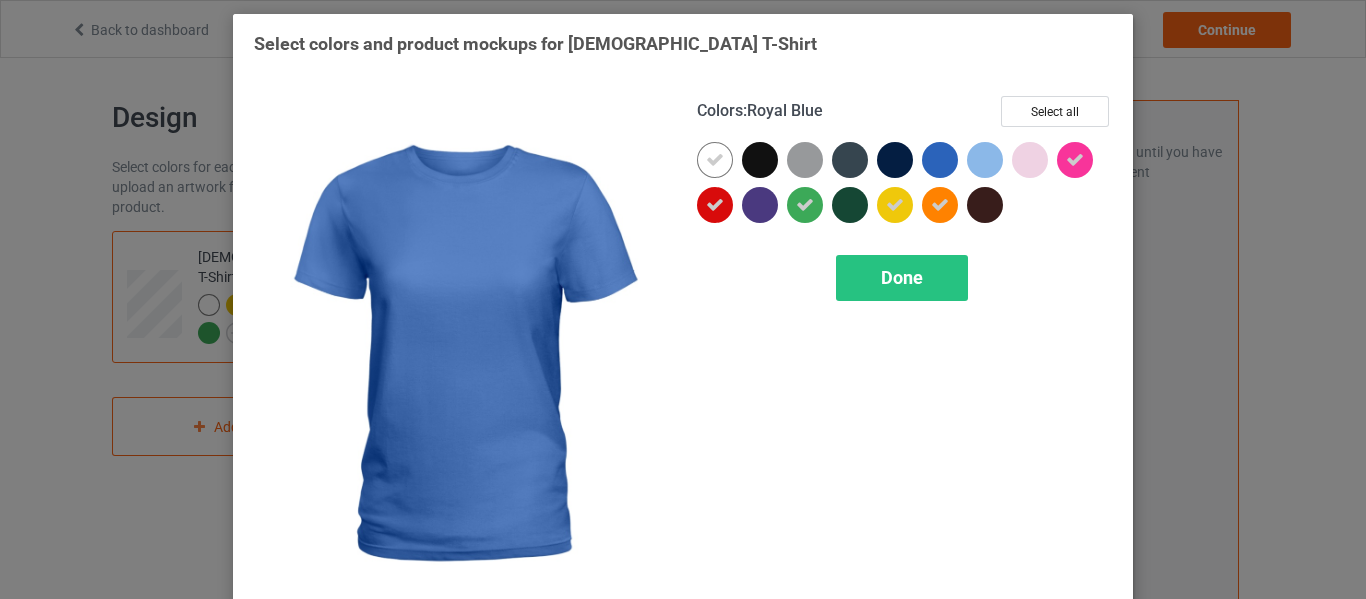 click at bounding box center (940, 160) 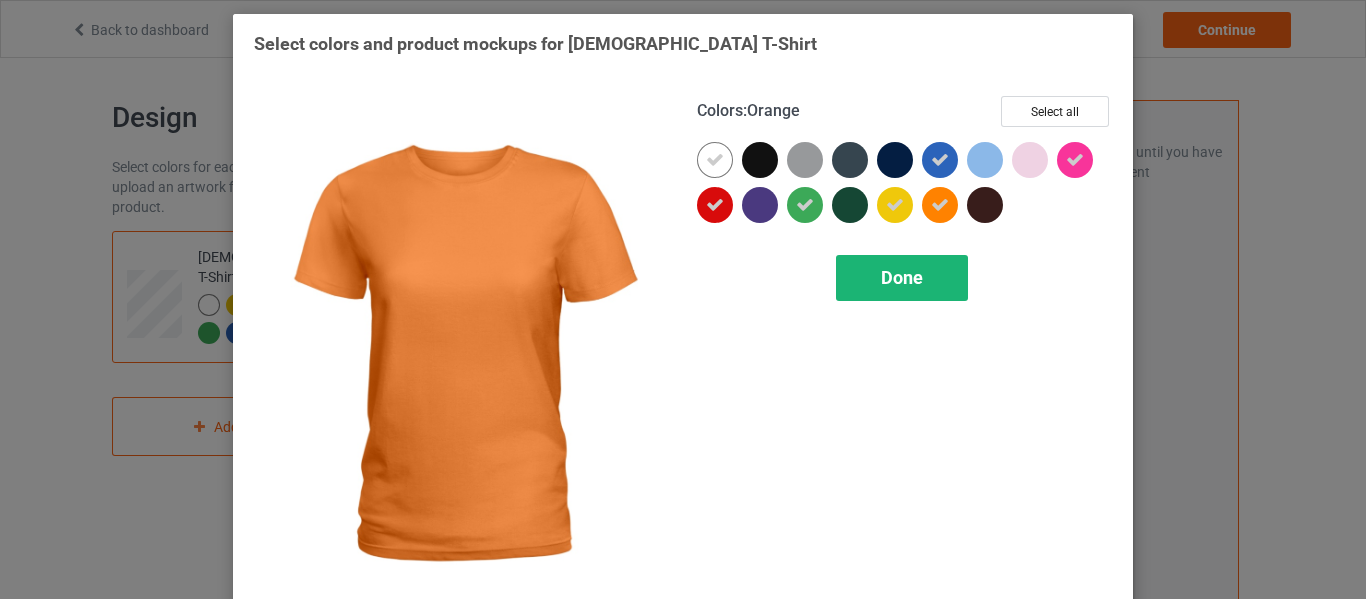 click on "Done" at bounding box center [902, 278] 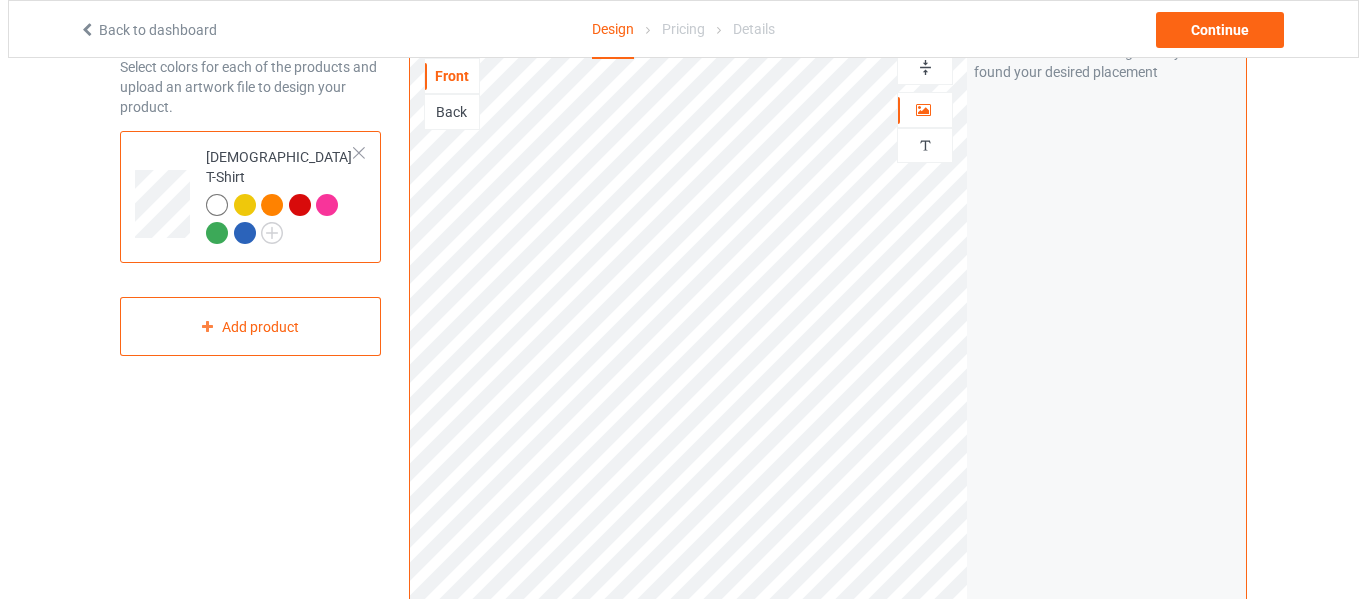 scroll, scrollTop: 600, scrollLeft: 0, axis: vertical 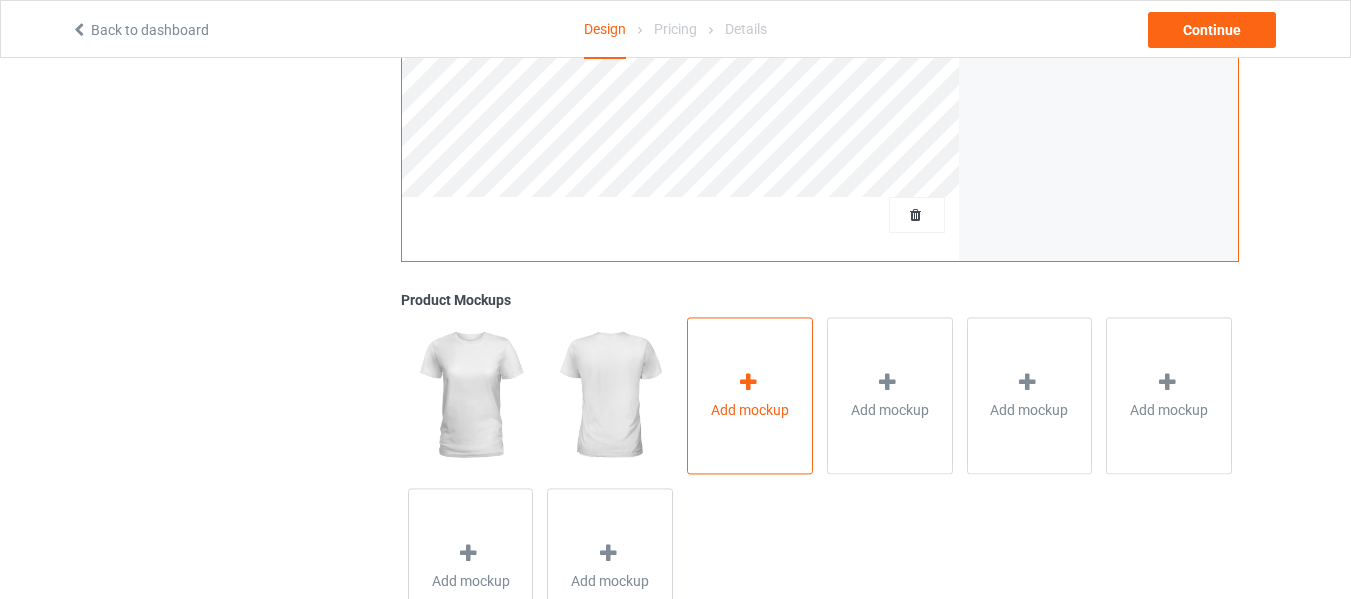 click at bounding box center (748, 382) 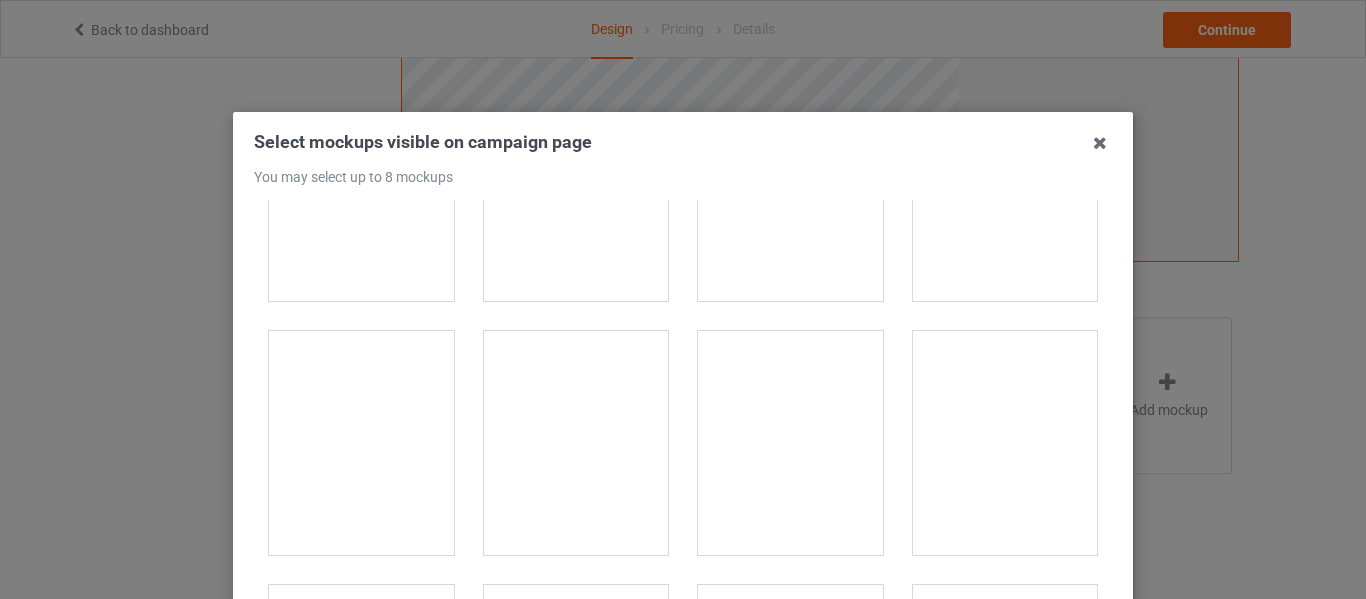 scroll, scrollTop: 1200, scrollLeft: 0, axis: vertical 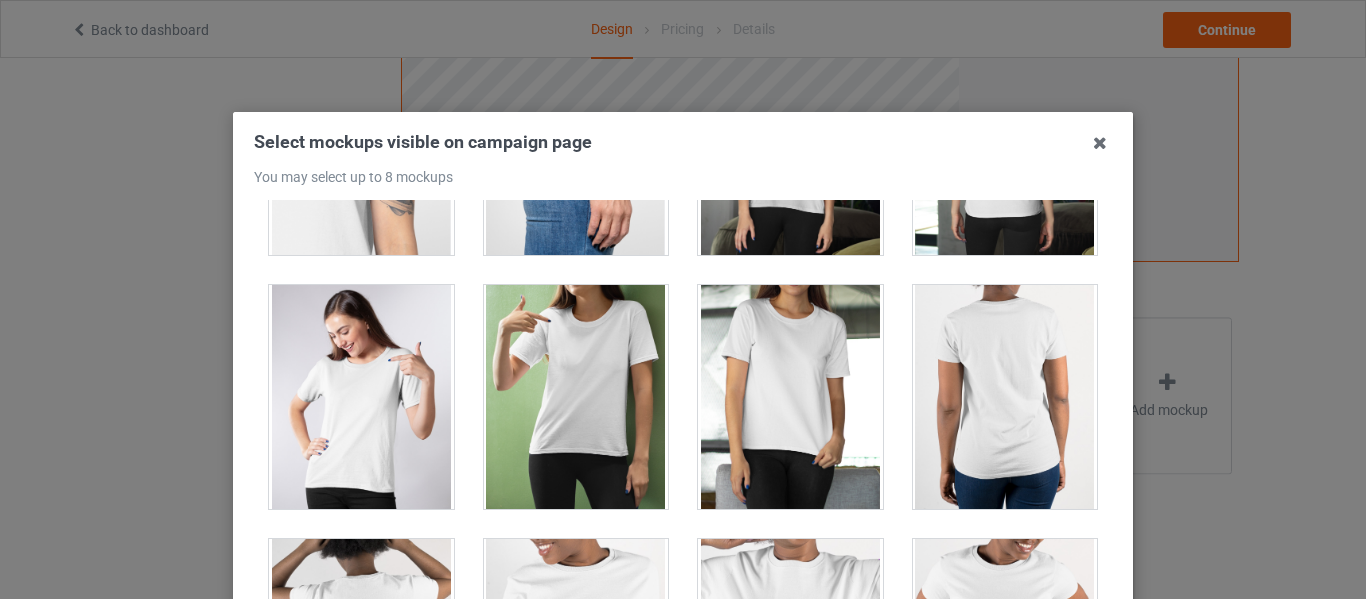 click at bounding box center (576, 397) 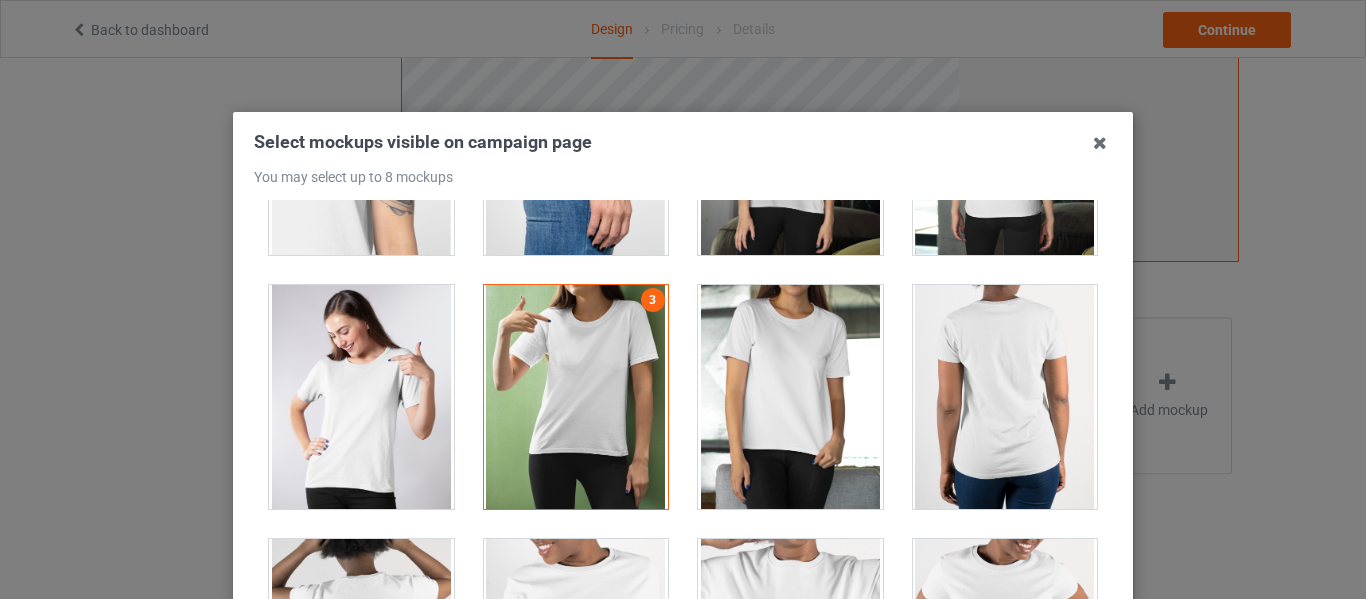 click at bounding box center (790, 397) 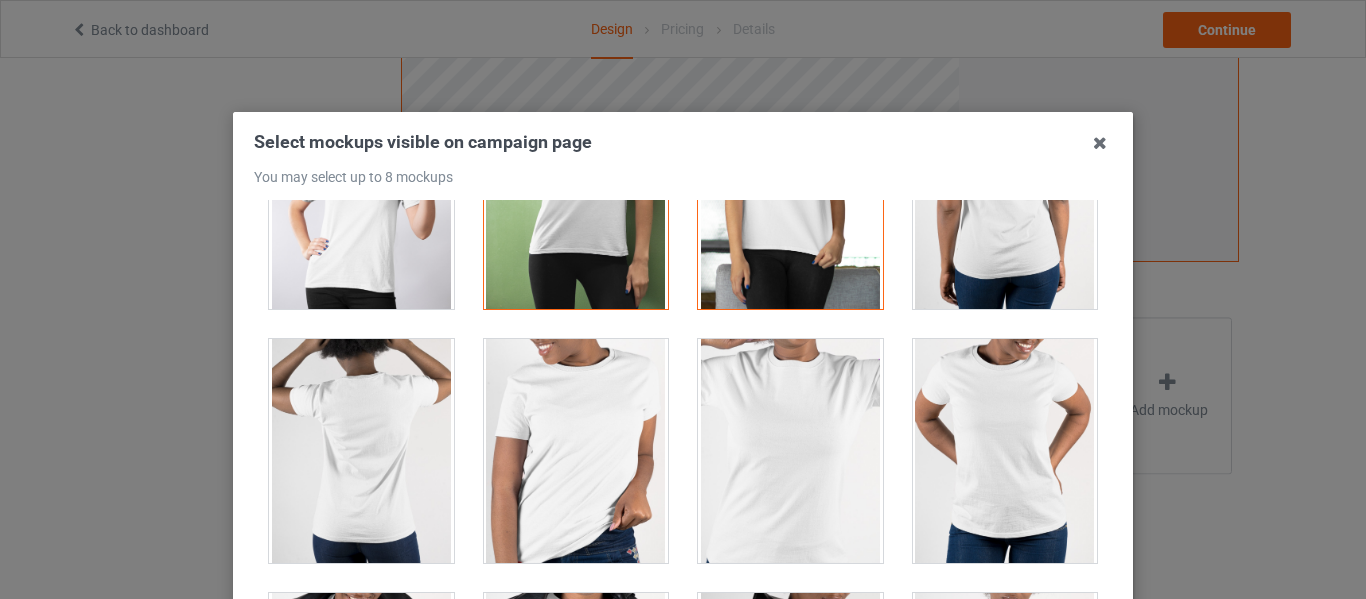 click at bounding box center (361, 197) 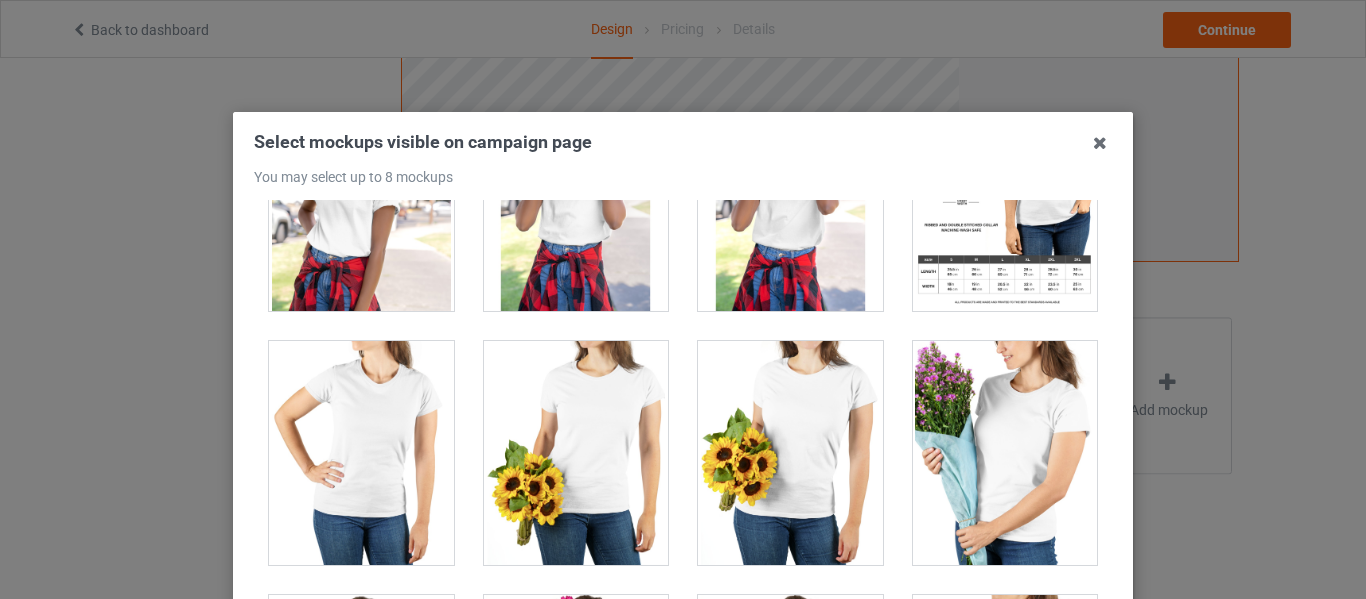 scroll, scrollTop: 4800, scrollLeft: 0, axis: vertical 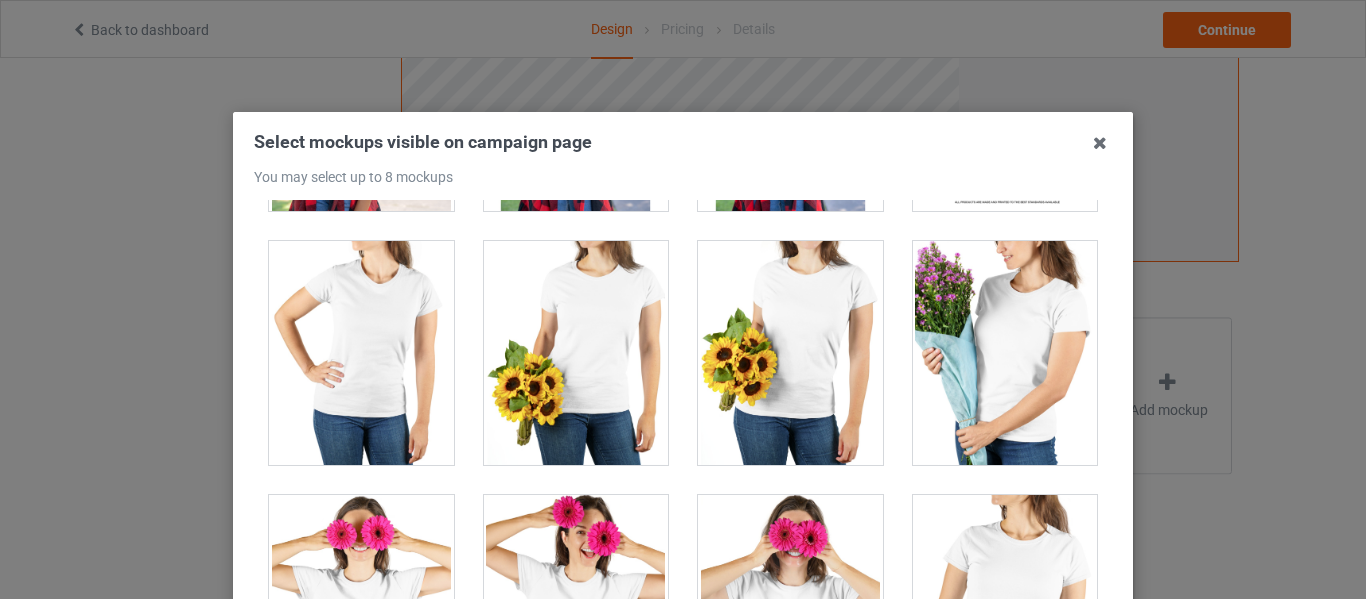 drag, startPoint x: 330, startPoint y: 352, endPoint x: 393, endPoint y: 334, distance: 65.52099 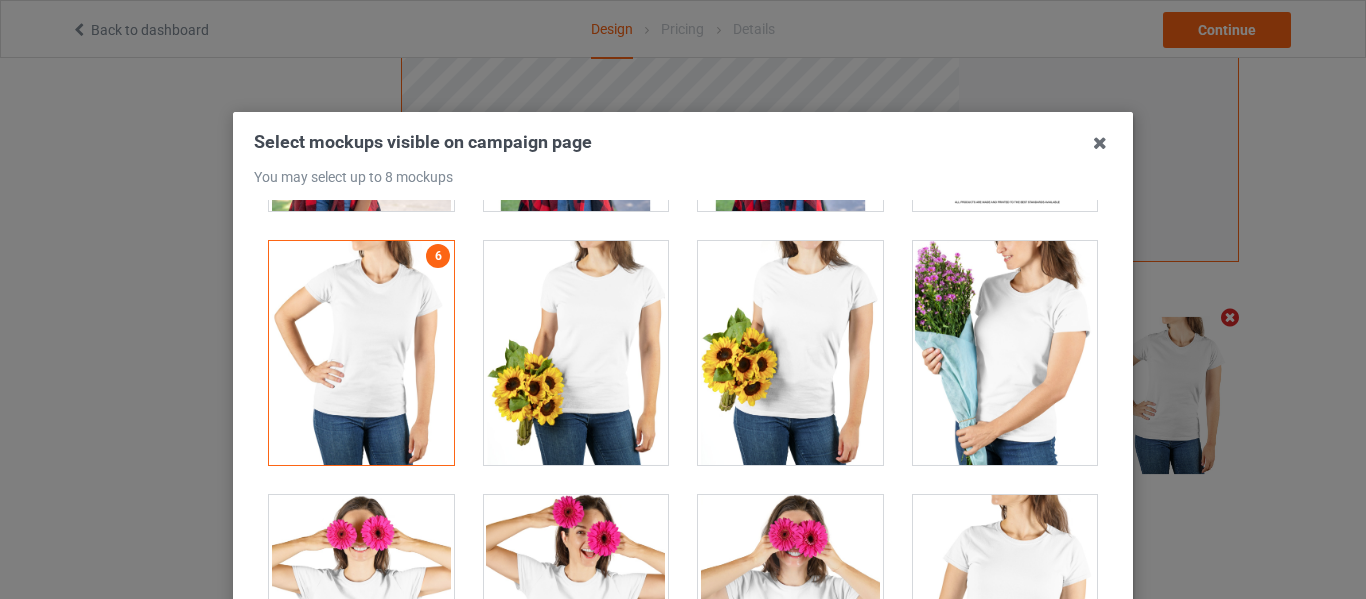 click at bounding box center [576, 353] 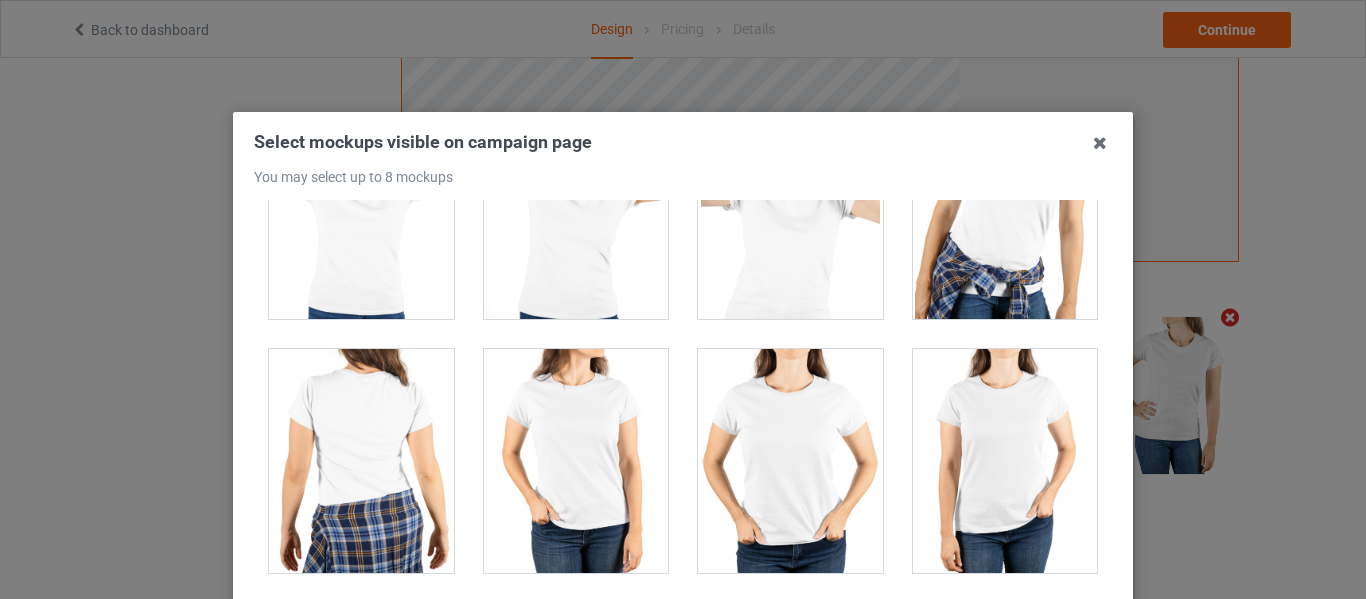 scroll, scrollTop: 5300, scrollLeft: 0, axis: vertical 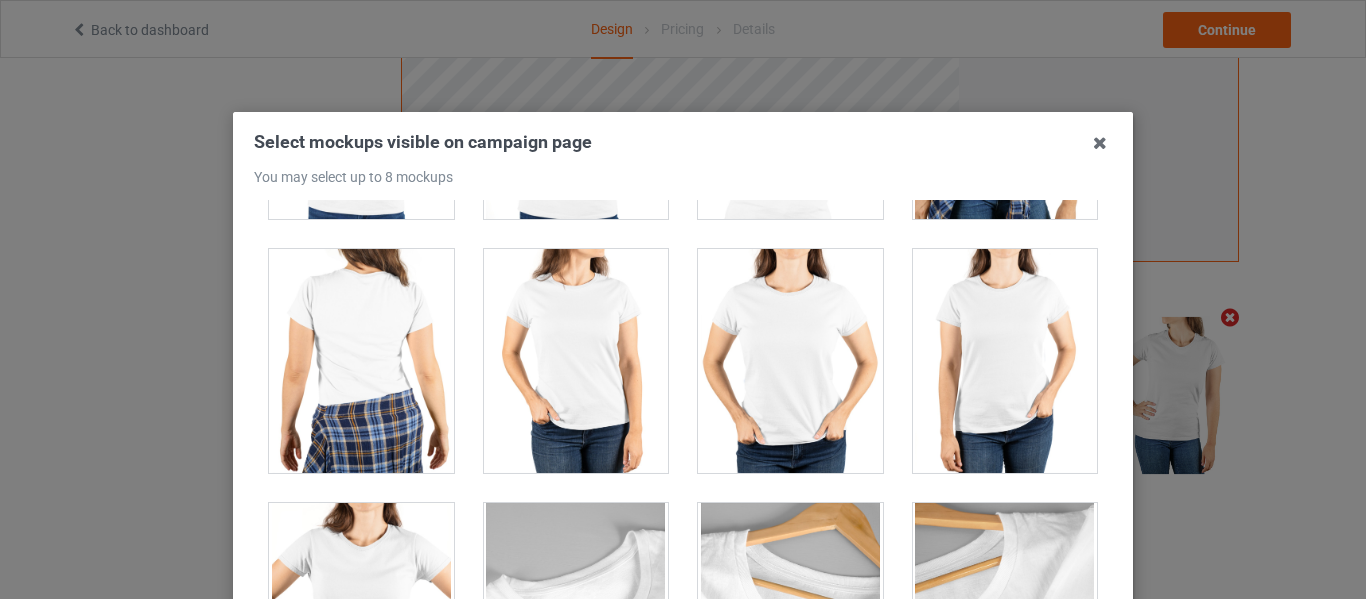click at bounding box center (1005, 361) 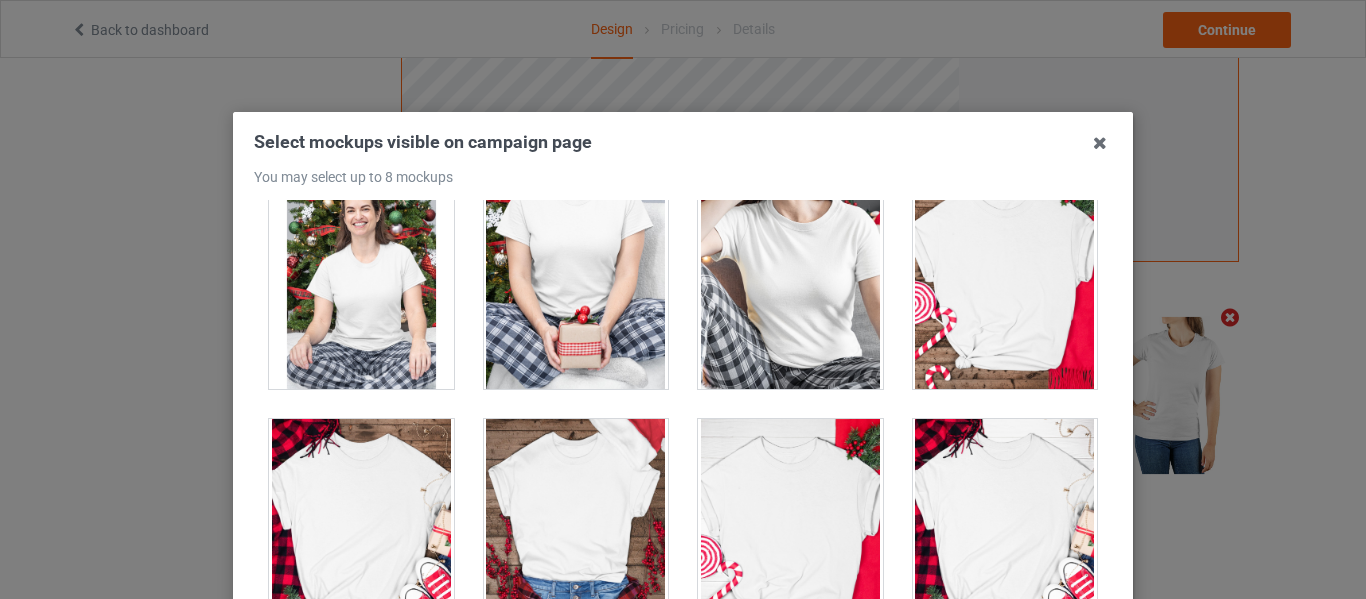 scroll, scrollTop: 6887, scrollLeft: 0, axis: vertical 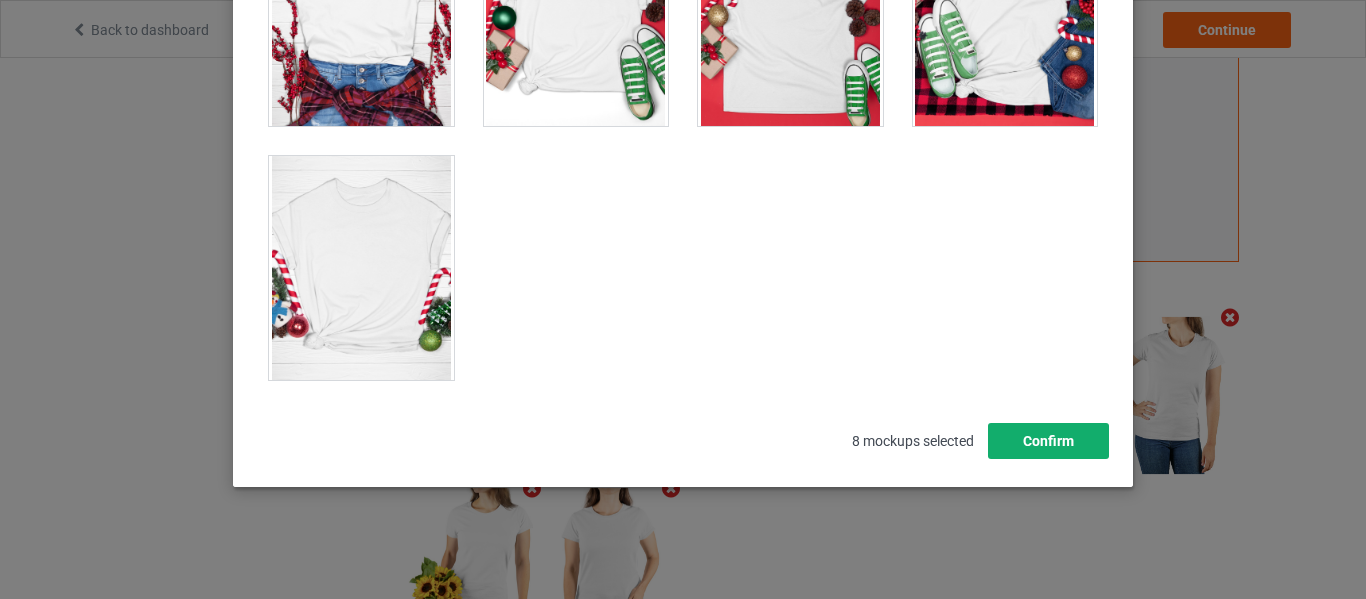 click on "Confirm" at bounding box center [1048, 441] 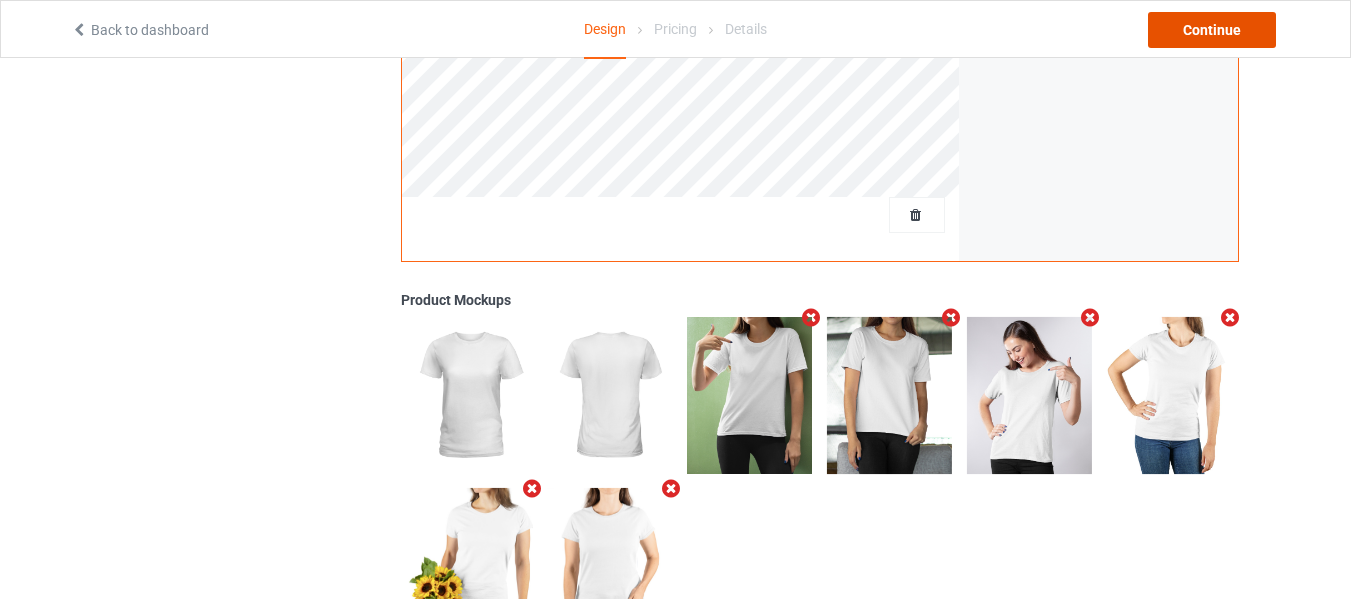 click on "Continue" at bounding box center (1212, 30) 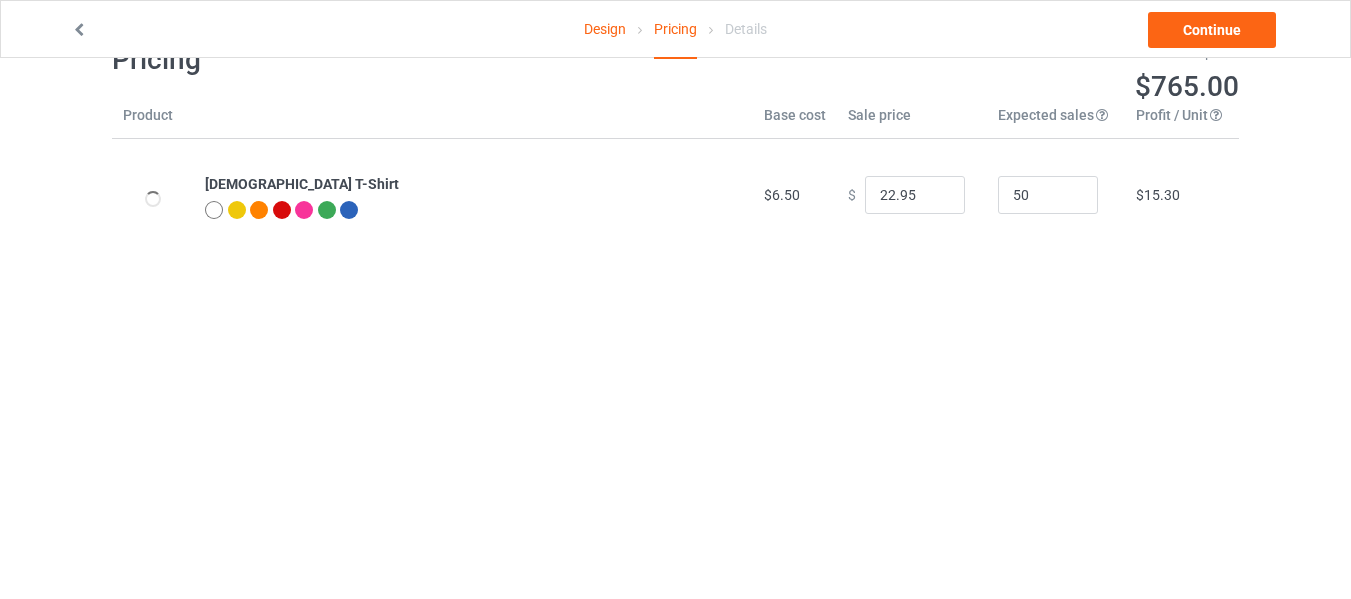 scroll, scrollTop: 0, scrollLeft: 0, axis: both 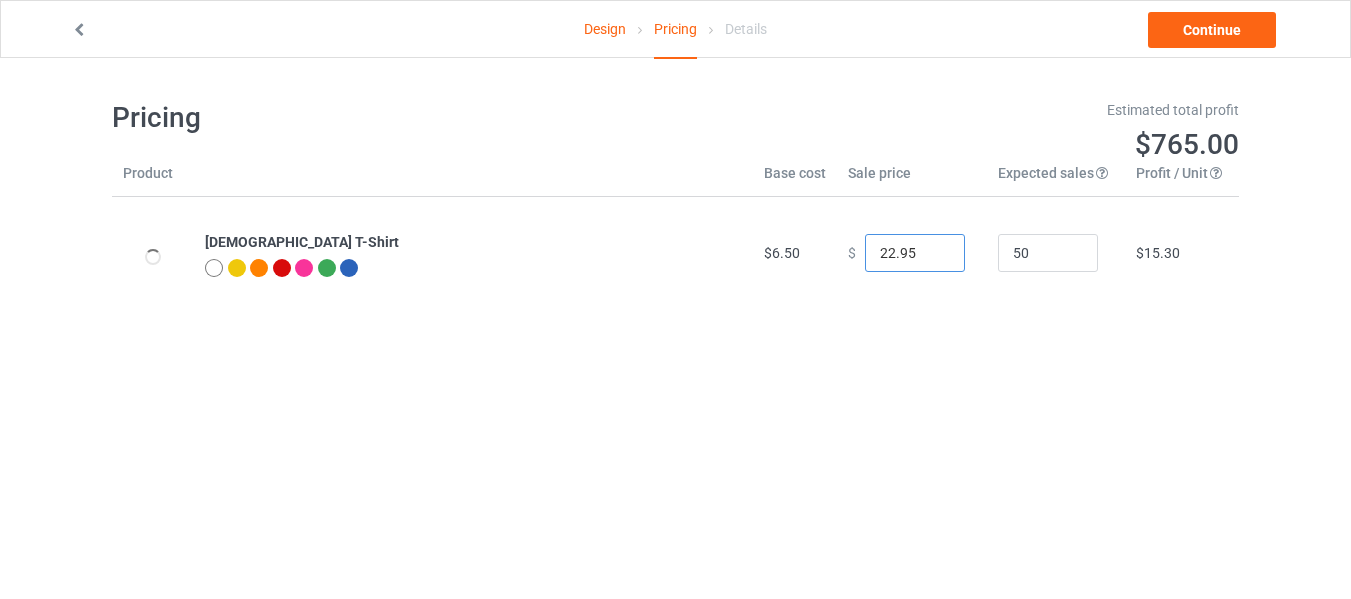 drag, startPoint x: 881, startPoint y: 249, endPoint x: 863, endPoint y: 257, distance: 19.697716 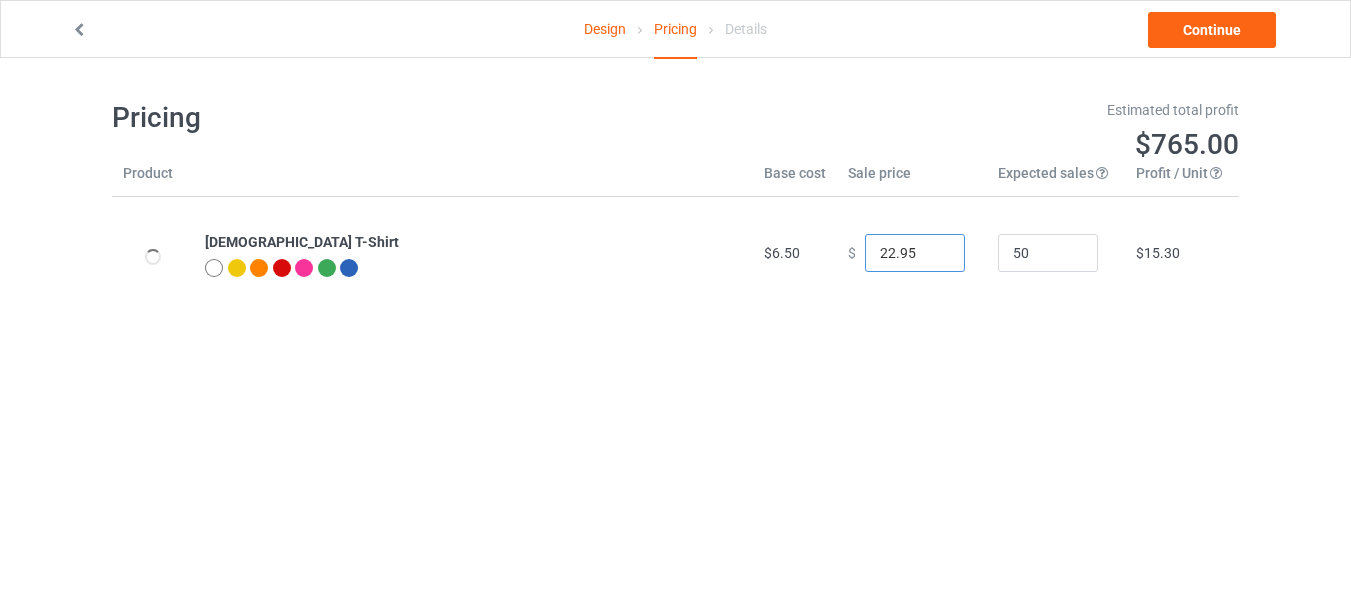 drag, startPoint x: 879, startPoint y: 253, endPoint x: 865, endPoint y: 252, distance: 14.035668 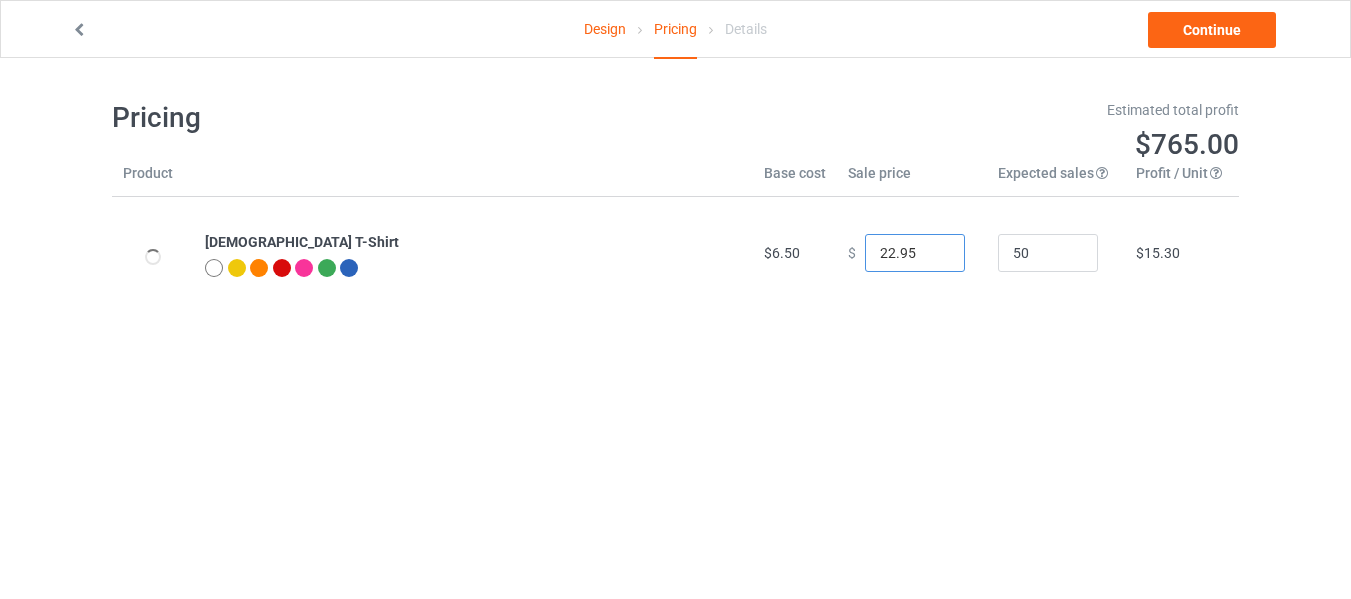 click on "22.95" at bounding box center (915, 253) 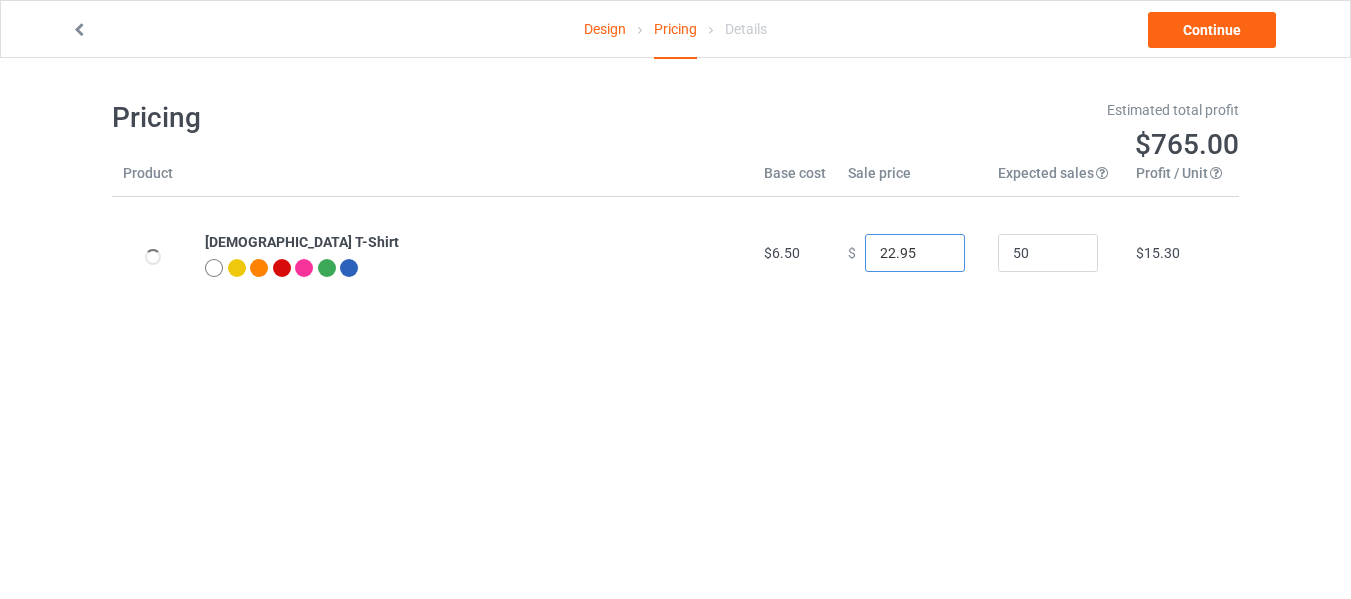 click on "22.95" at bounding box center (915, 253) 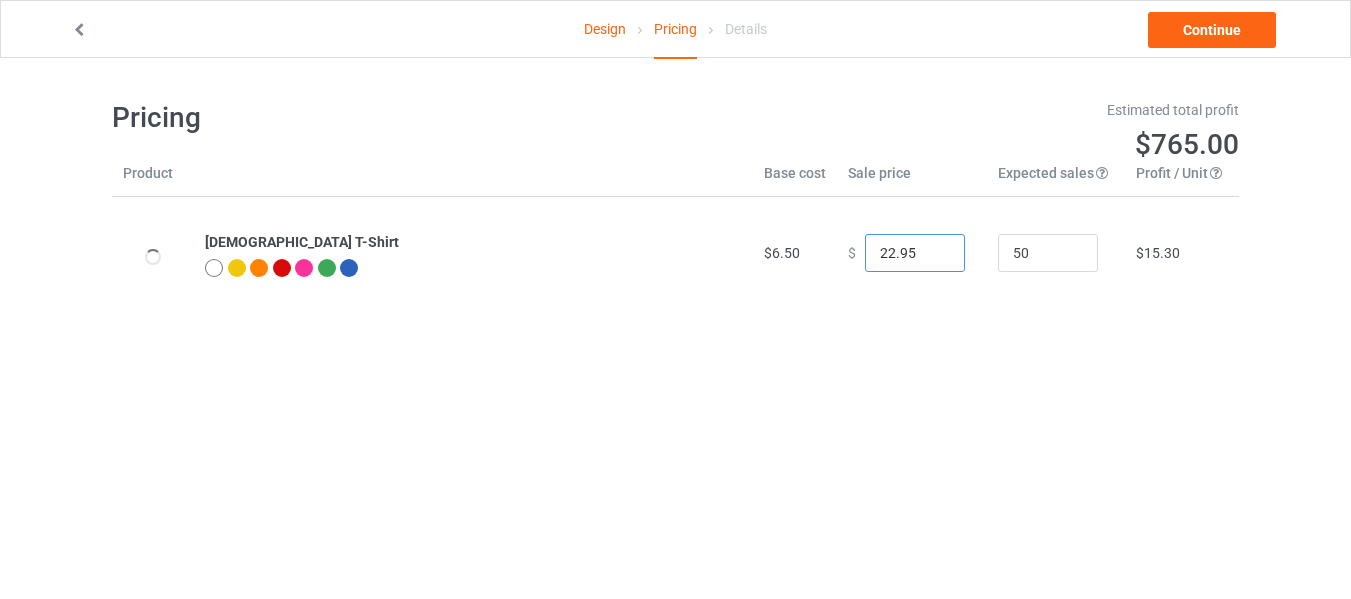 click on "22.95" at bounding box center (915, 253) 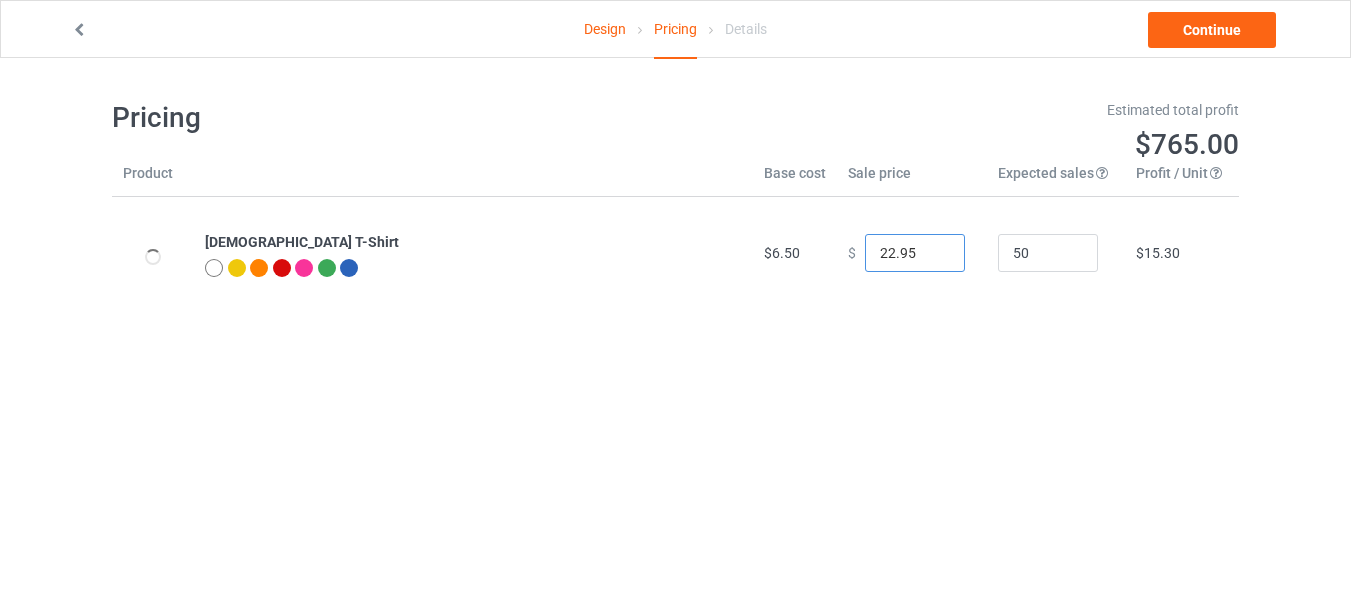 click on "22.95" at bounding box center (915, 253) 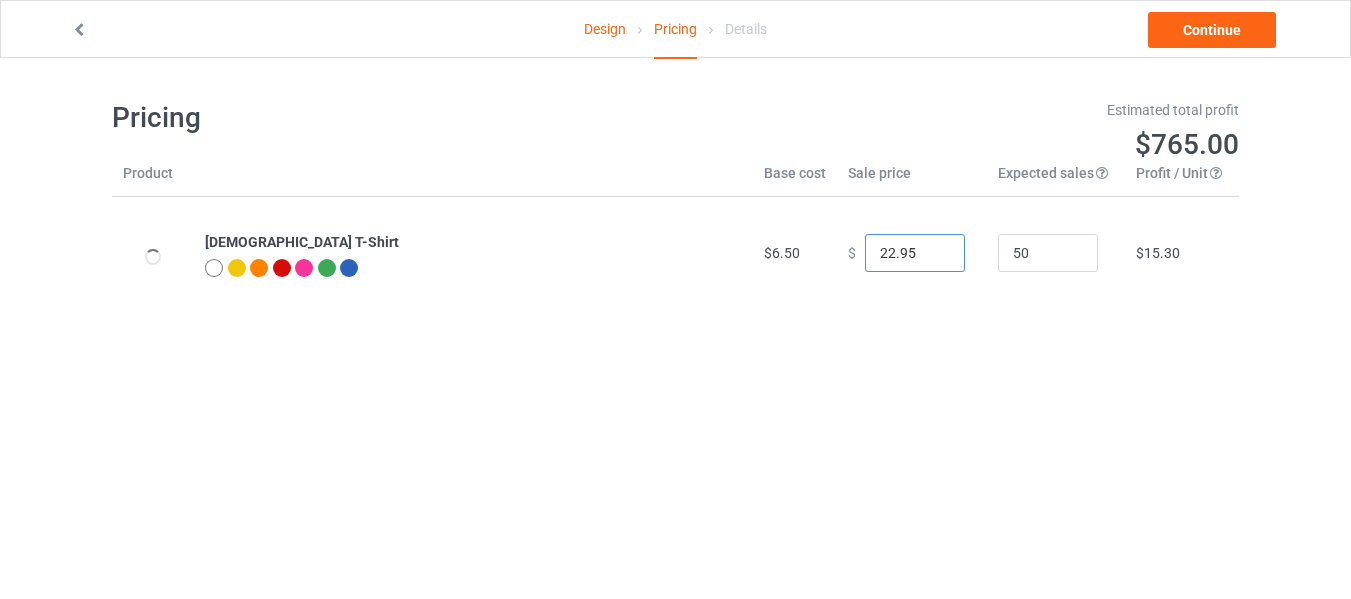click on "22.95" at bounding box center (915, 253) 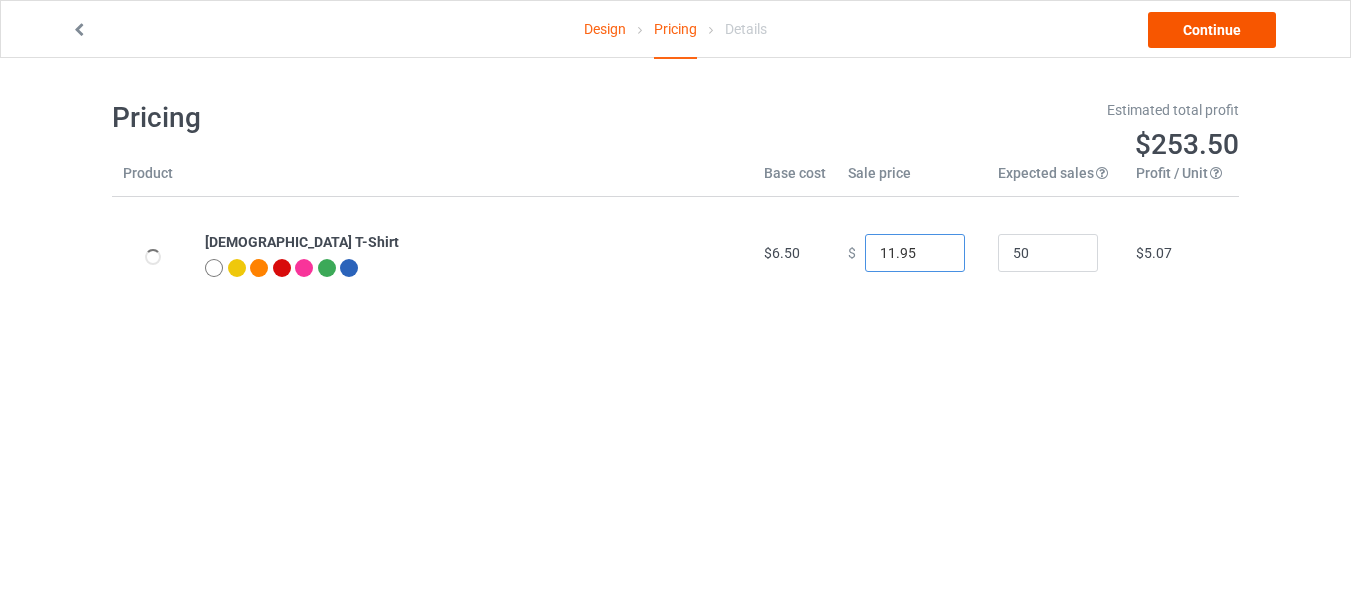 type on "11.95" 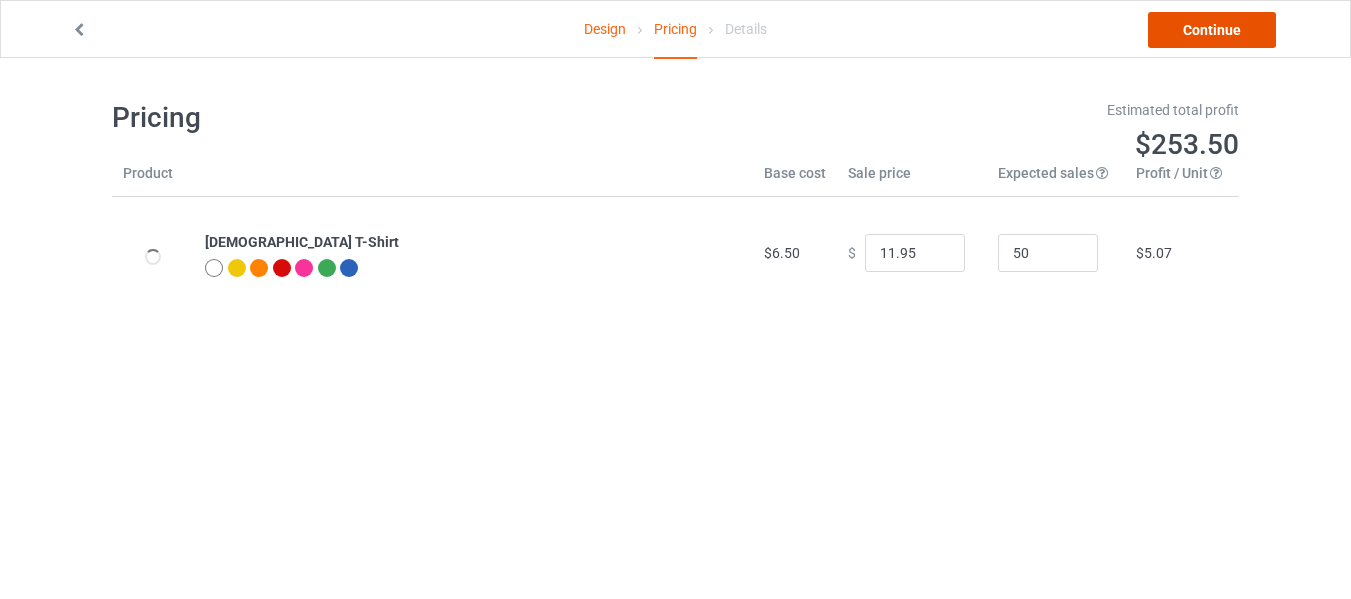click on "Continue" at bounding box center (1212, 30) 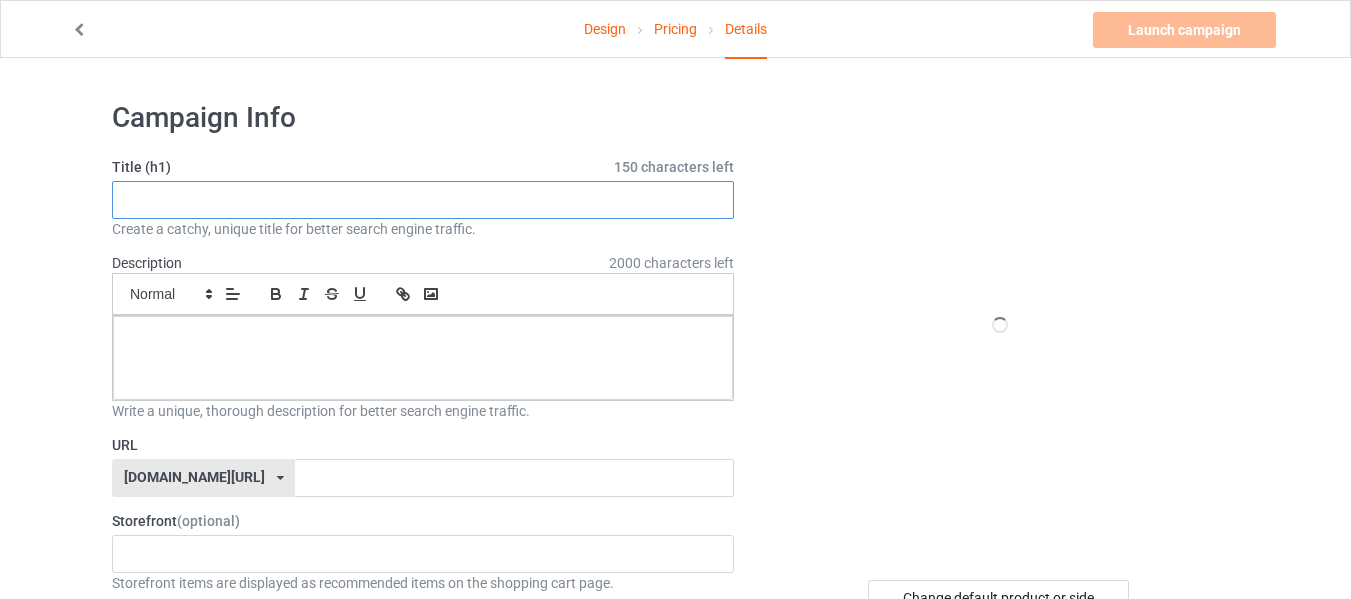 click at bounding box center [423, 200] 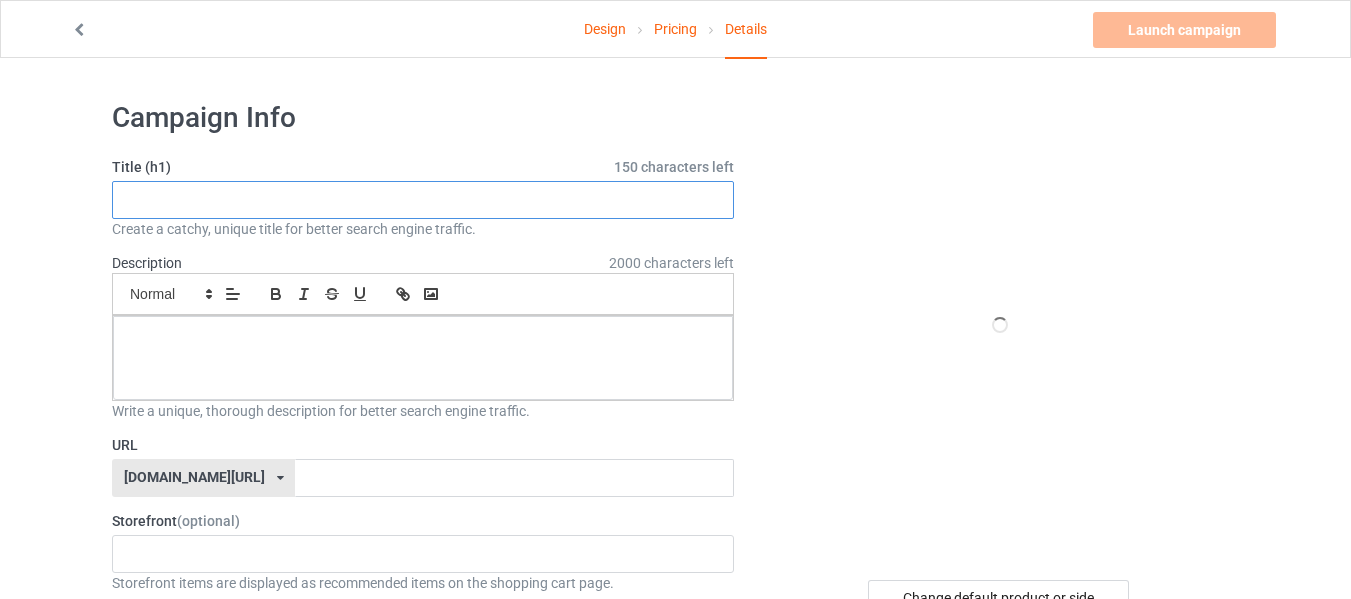 paste on "Filmy Frenzy Women’s Graphic T-Shirt" 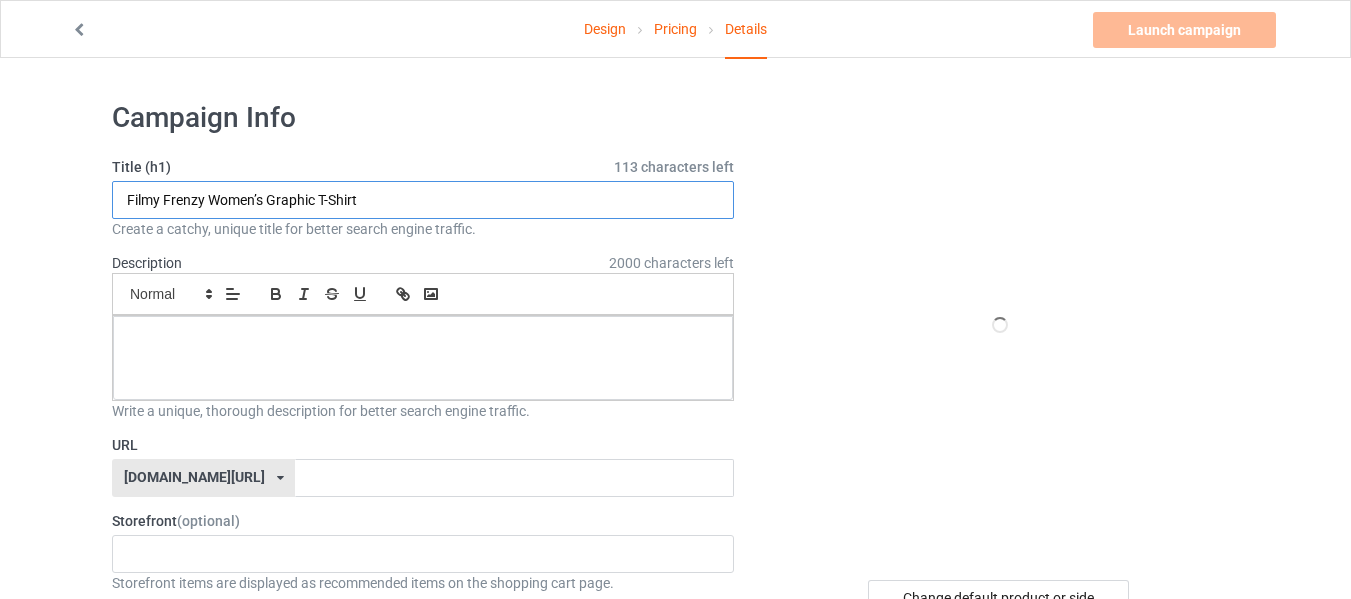 type on "Filmy Frenzy Women’s Graphic T-Shirt" 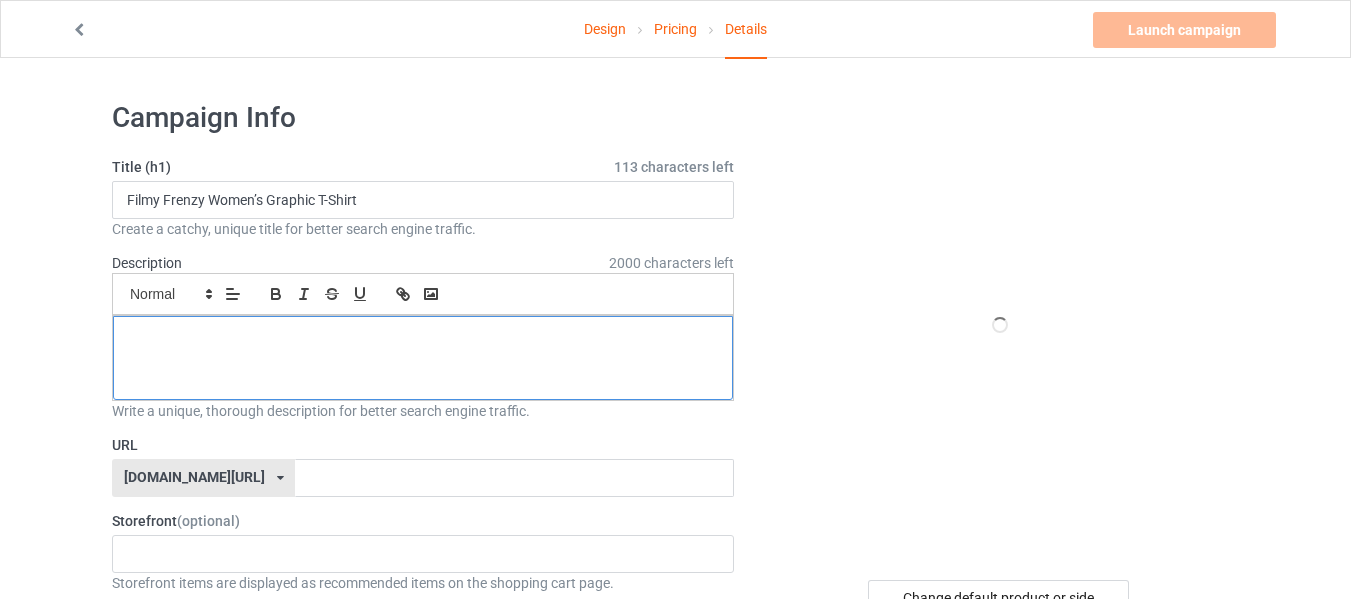 click at bounding box center (423, 338) 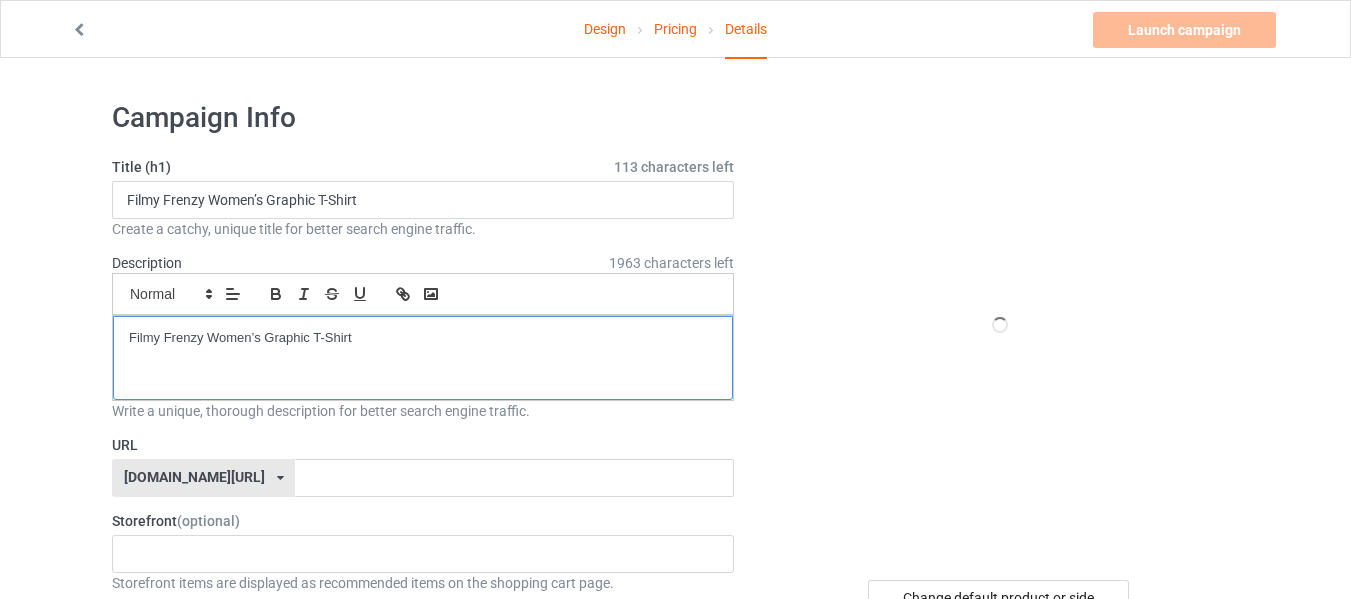 scroll, scrollTop: 400, scrollLeft: 0, axis: vertical 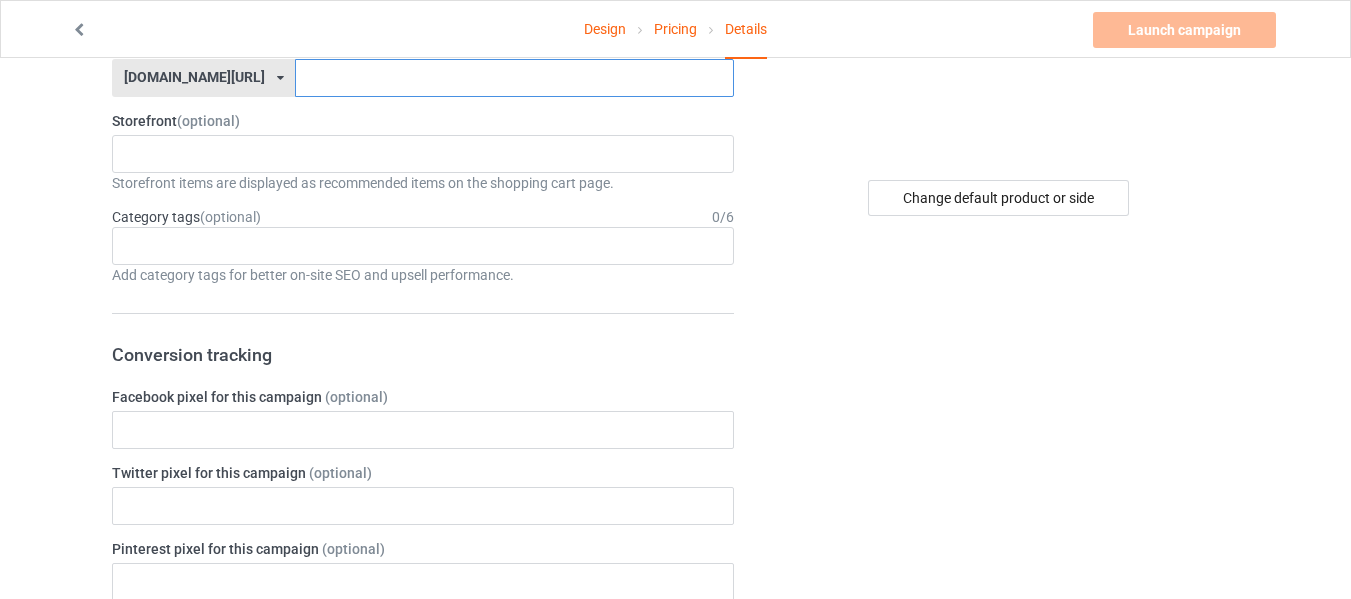 click at bounding box center [514, 78] 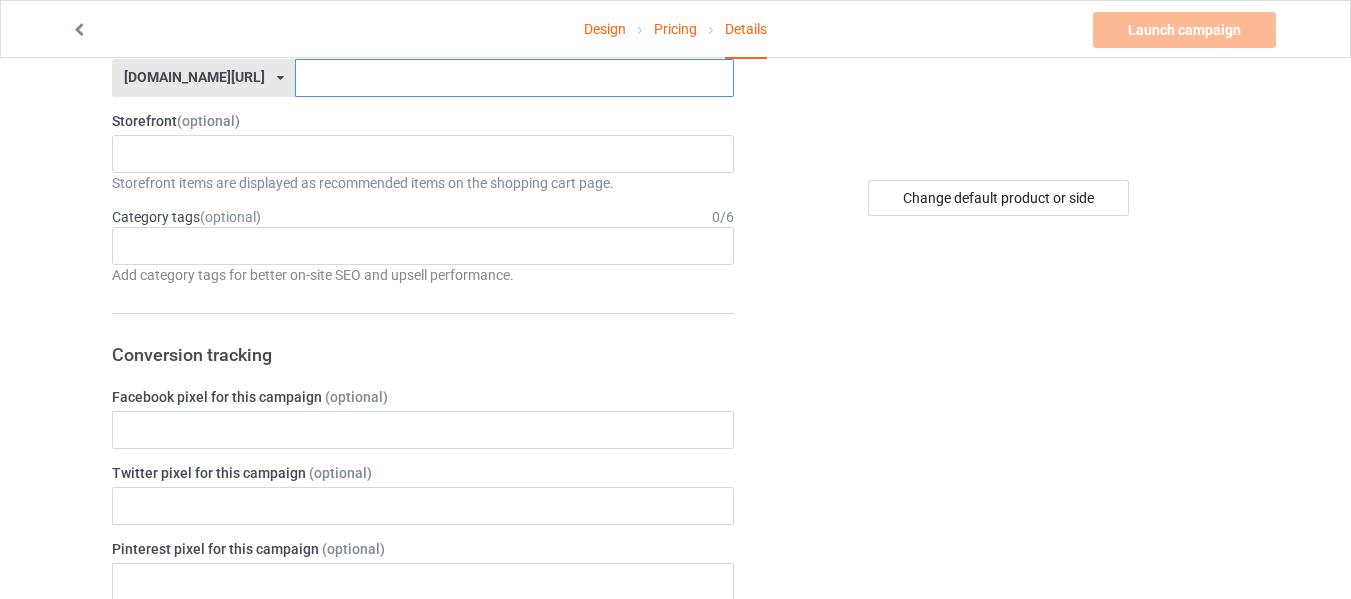 paste on "Filmy Frenzy Women’s Graphic T-Shirt" 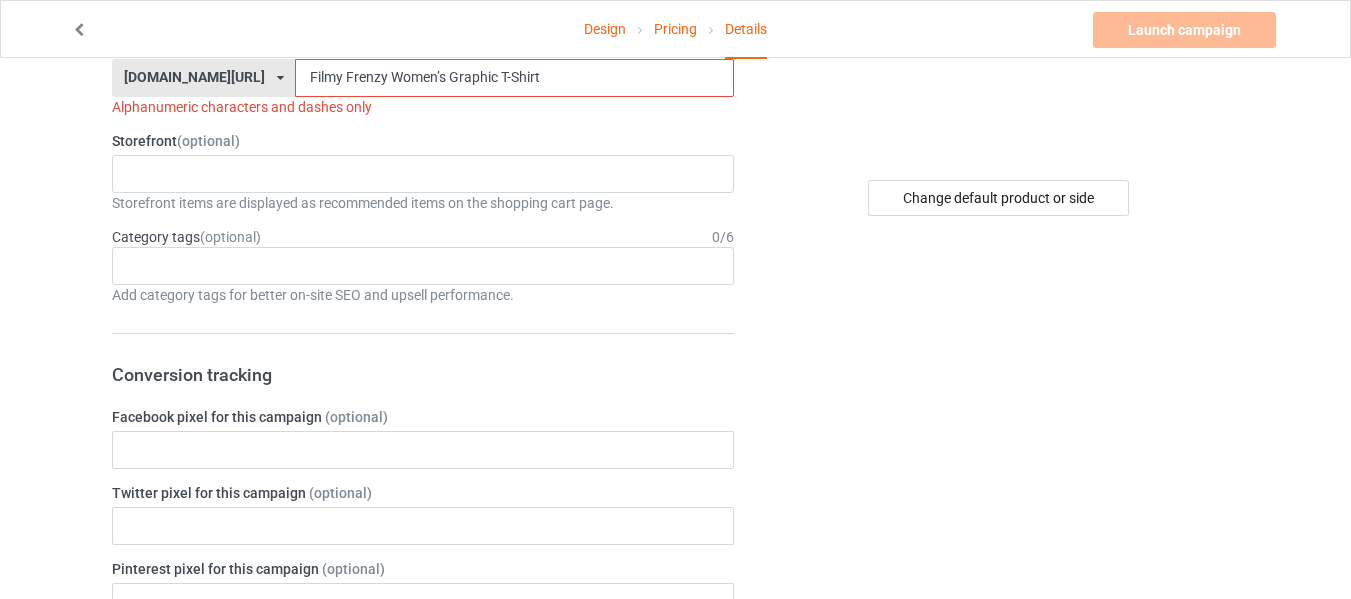 scroll, scrollTop: 200, scrollLeft: 0, axis: vertical 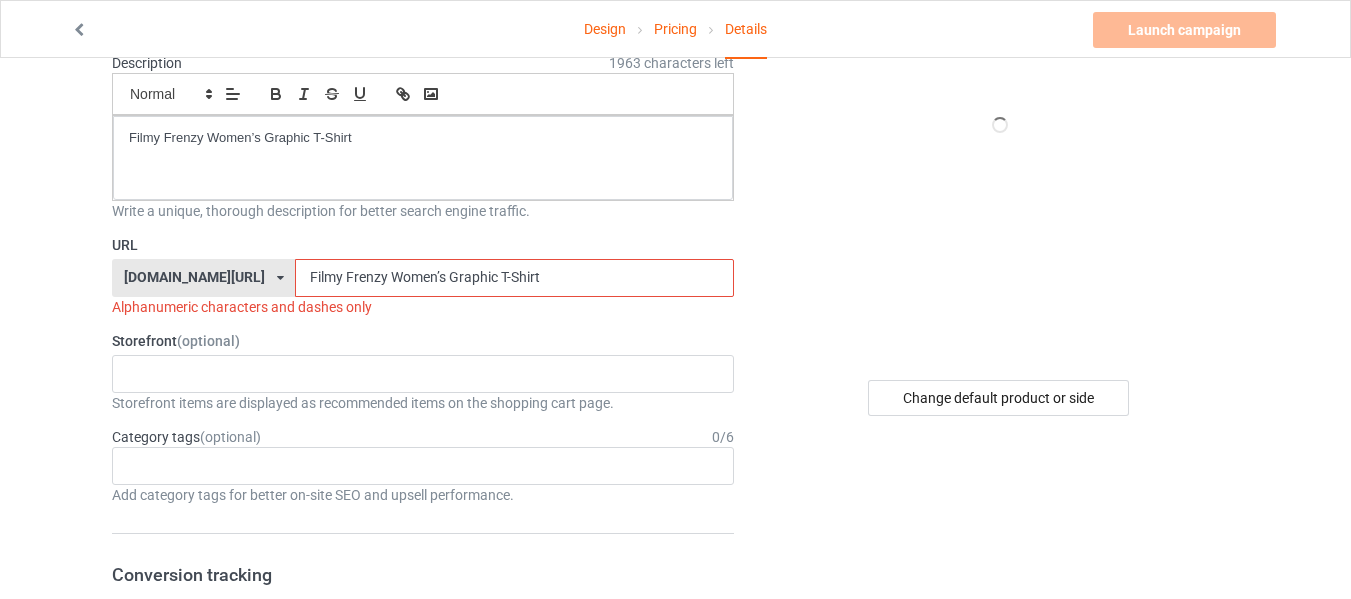 click on "Filmy Frenzy Women’s Graphic T-Shirt" at bounding box center (514, 278) 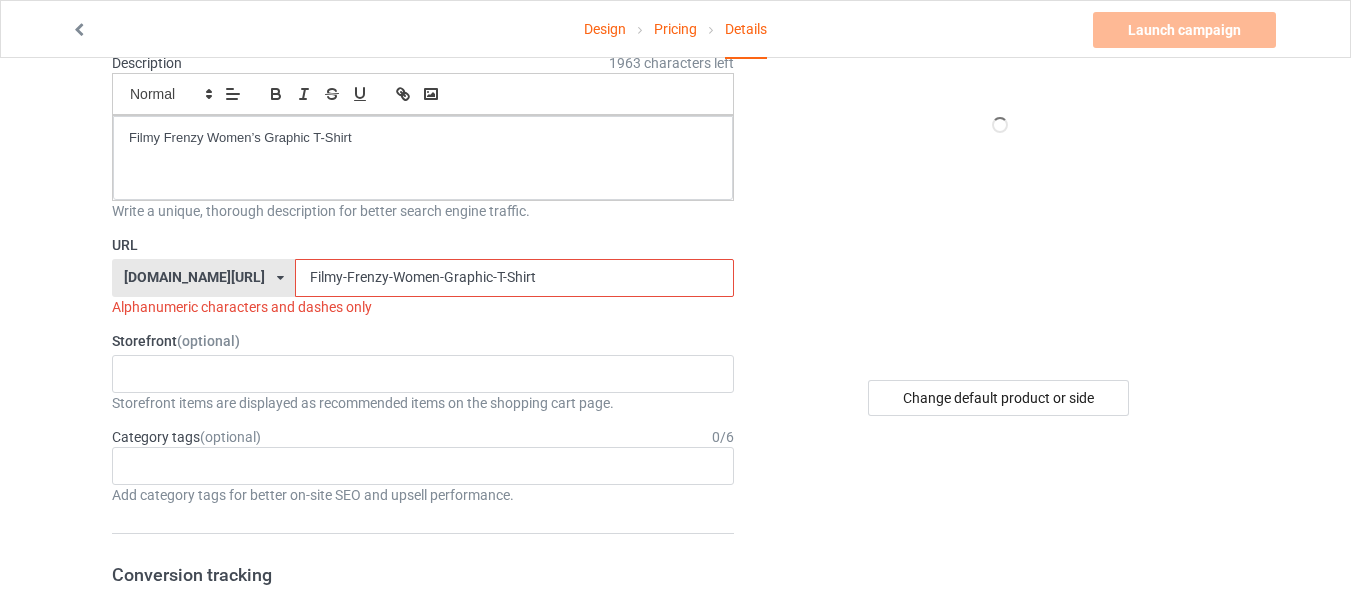 click on "Filmy-Frenzy-Women-Graphic-T-Shirt" at bounding box center (514, 278) 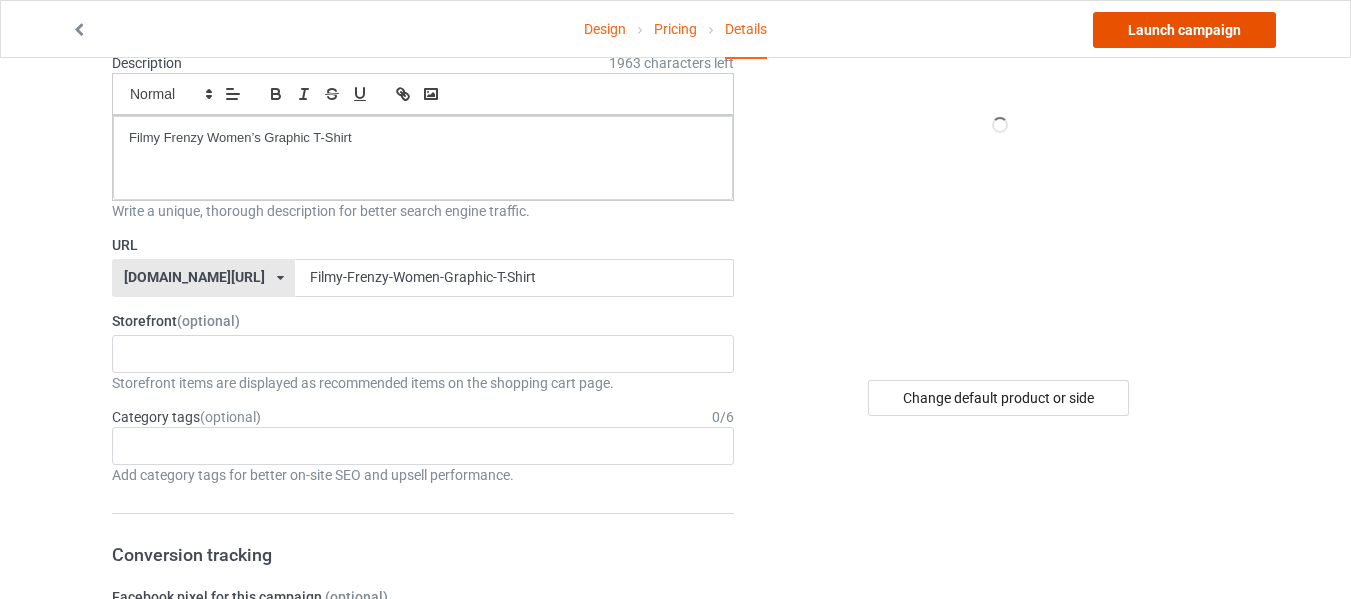 click on "Launch campaign" at bounding box center (1184, 30) 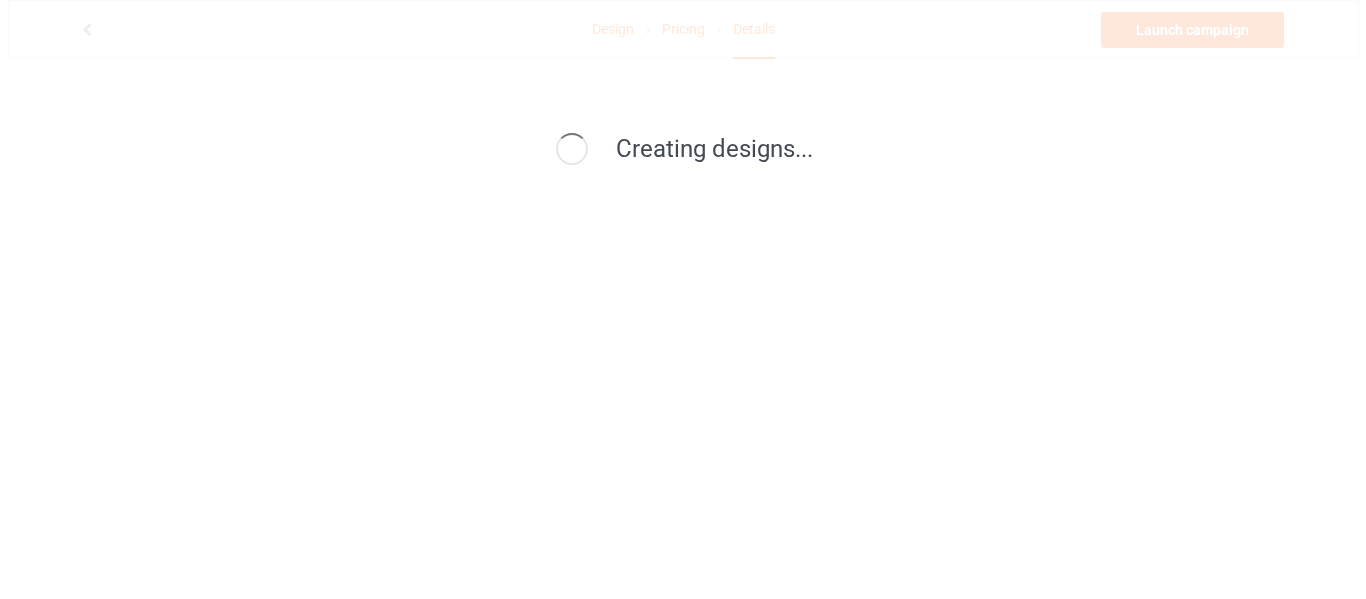 scroll, scrollTop: 0, scrollLeft: 0, axis: both 